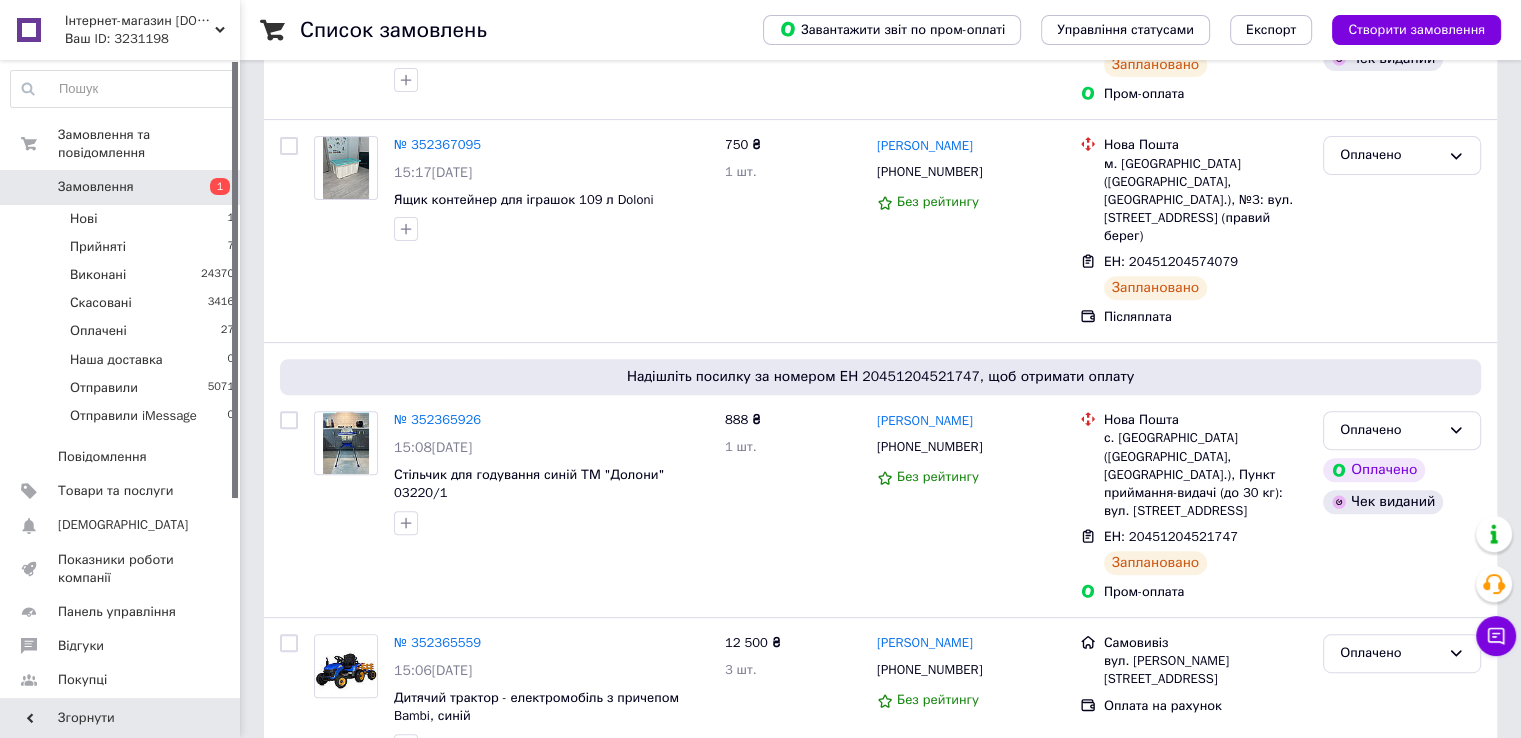 scroll, scrollTop: 700, scrollLeft: 0, axis: vertical 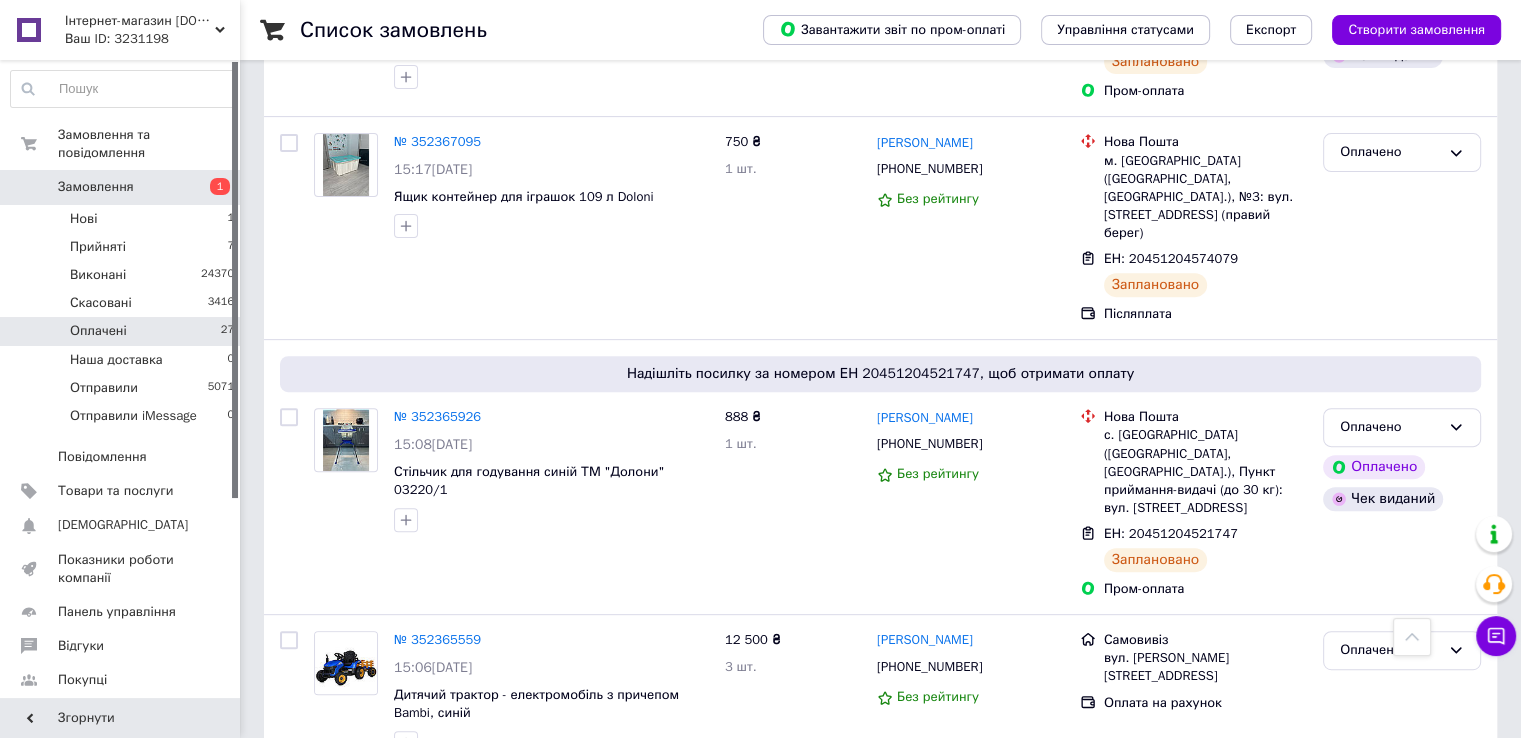 click on "Оплачені" at bounding box center [98, 331] 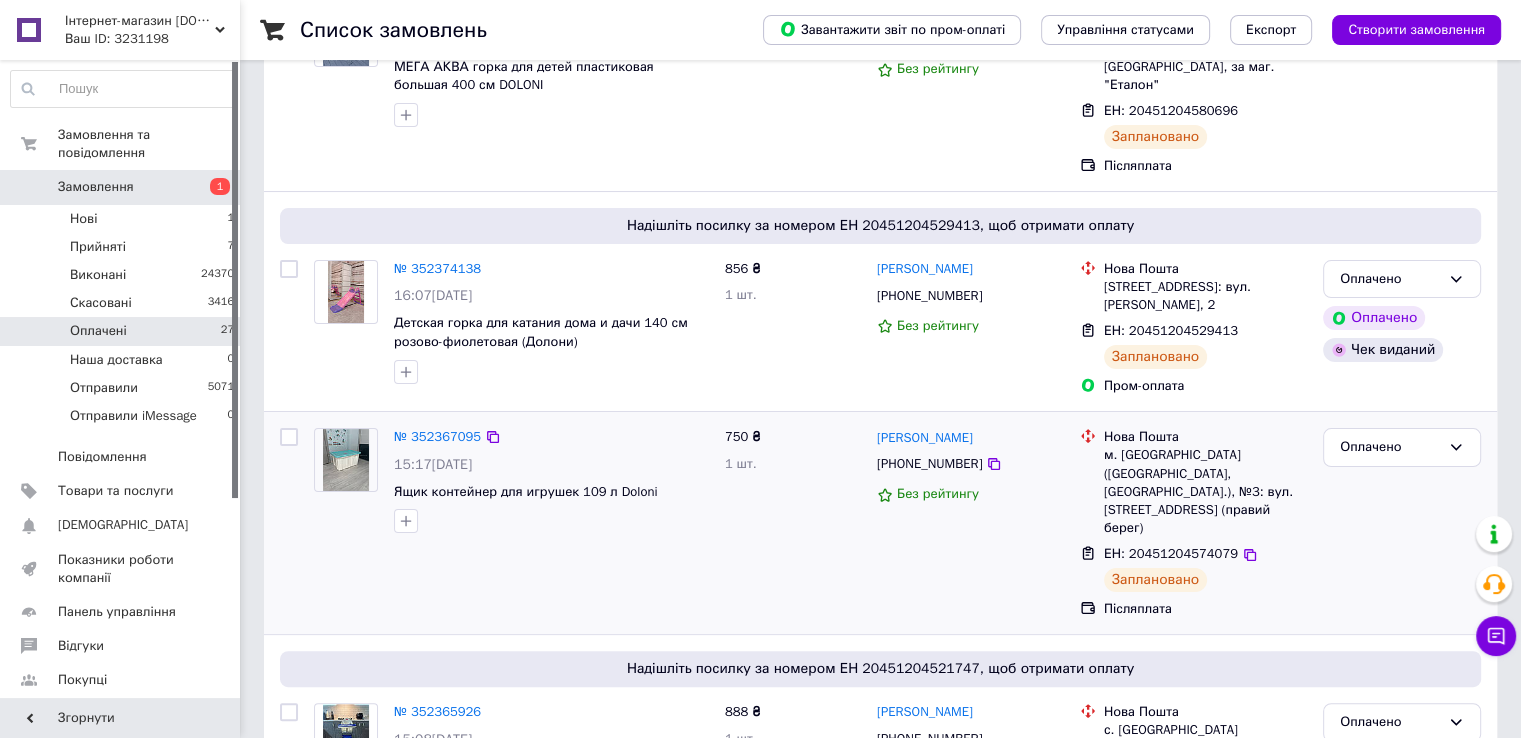 scroll, scrollTop: 400, scrollLeft: 0, axis: vertical 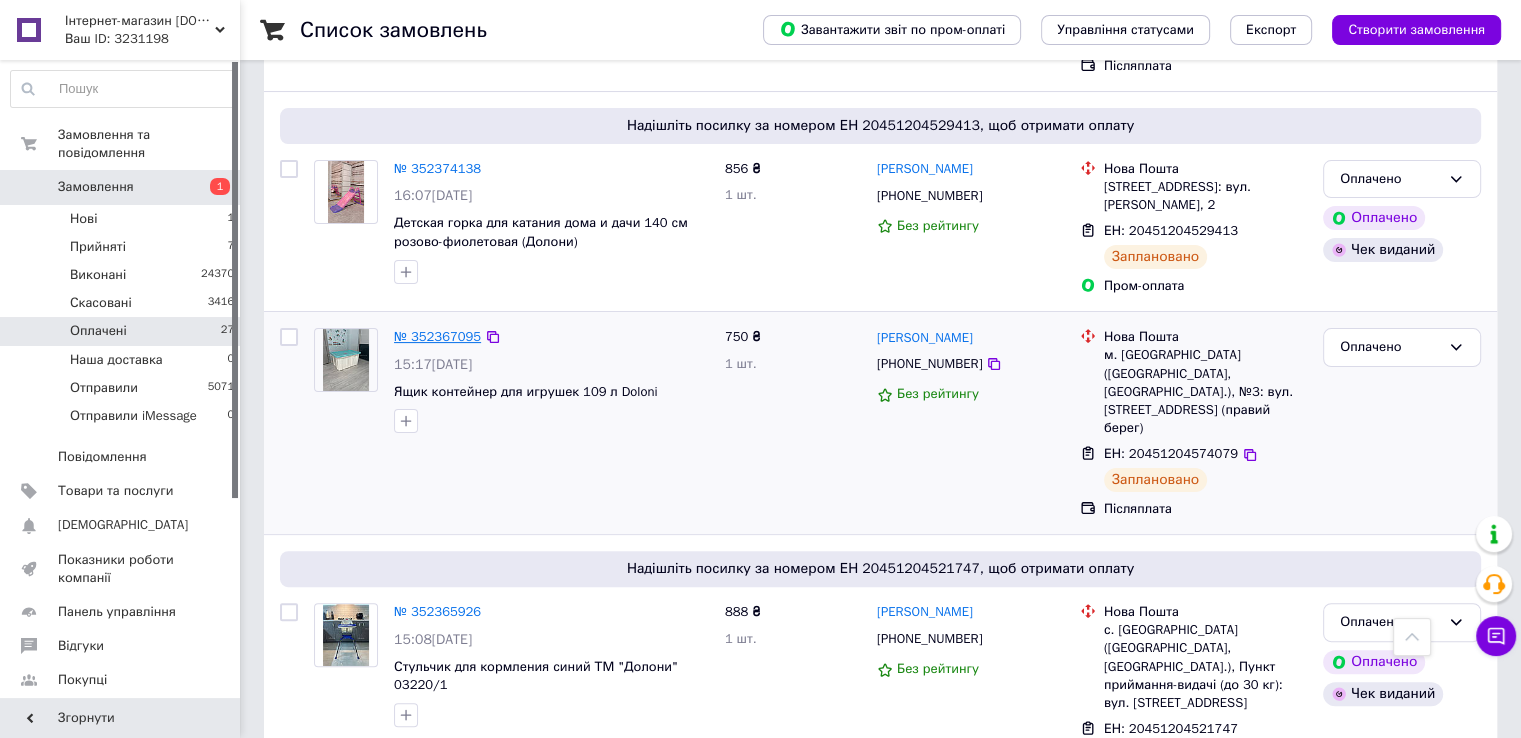 click on "№ 352367095" at bounding box center (437, 336) 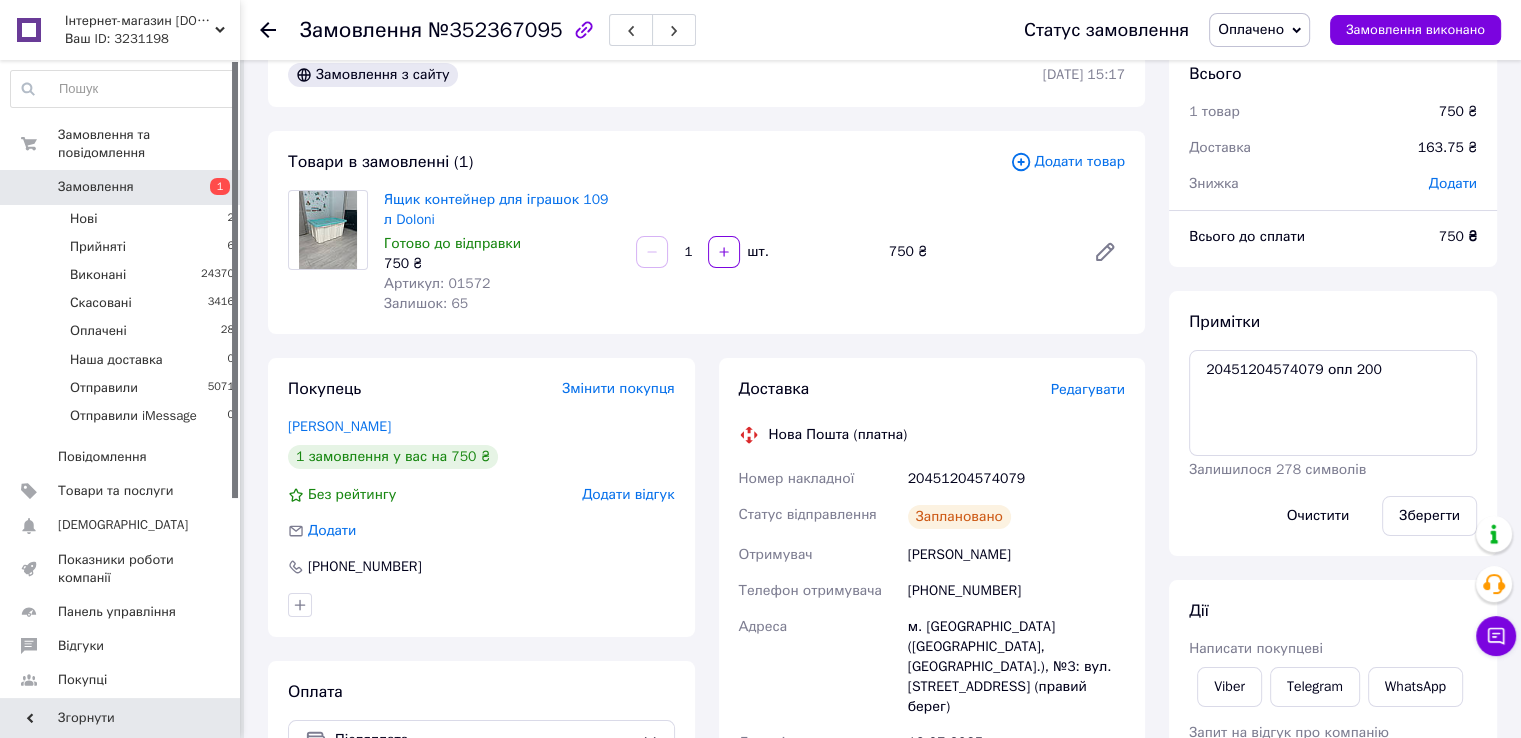 scroll, scrollTop: 0, scrollLeft: 0, axis: both 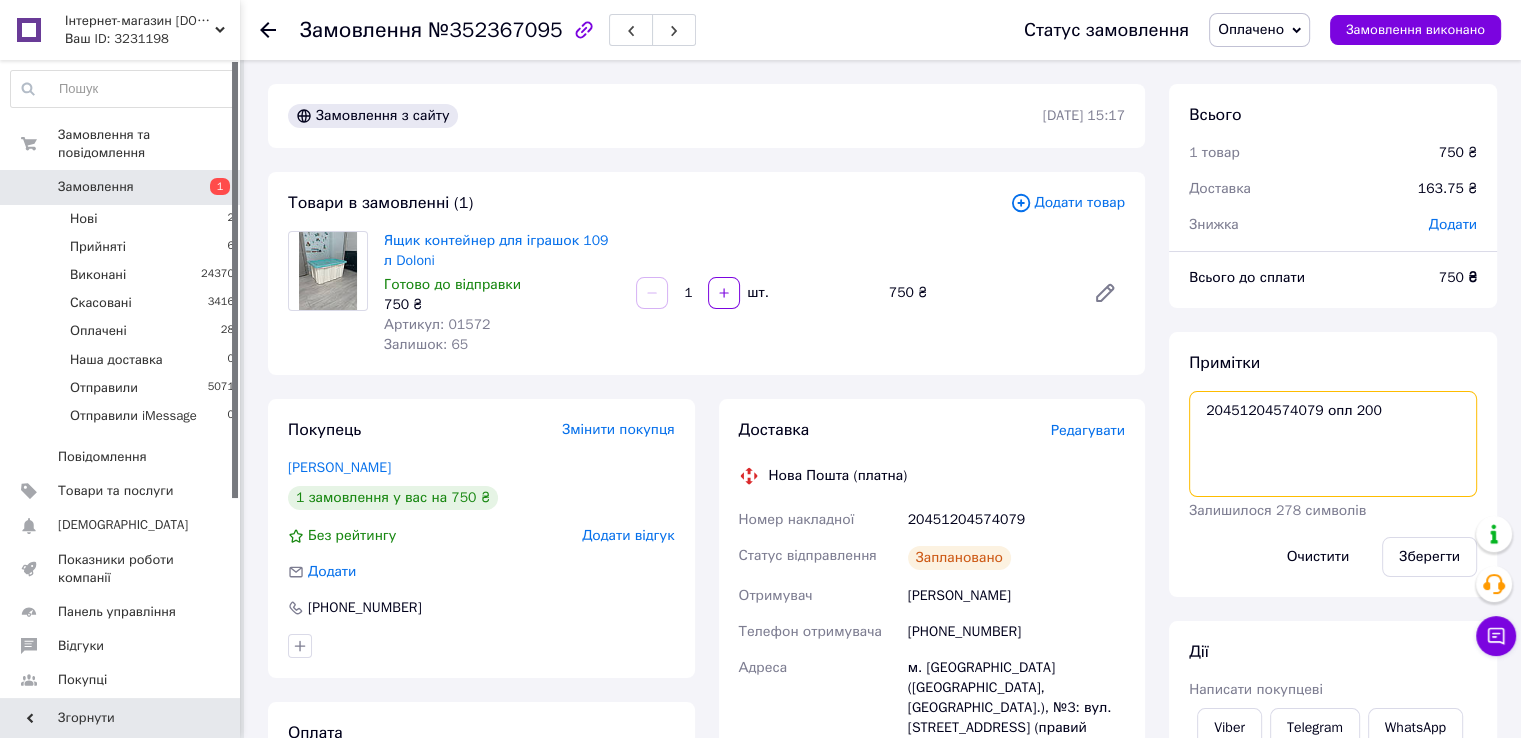 click on "20451204574079 опл 200" at bounding box center (1333, 444) 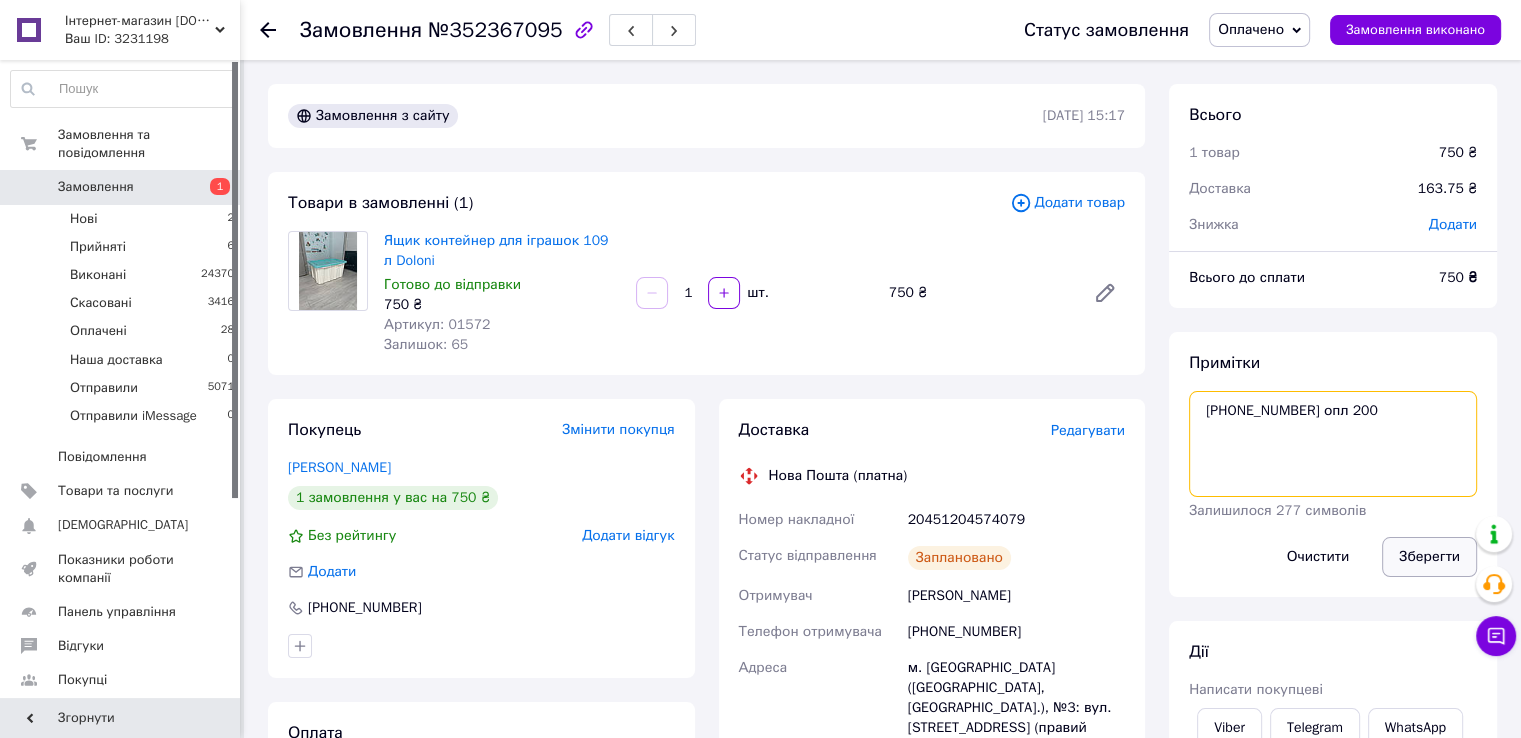 type on "+20451204574079 опл 200" 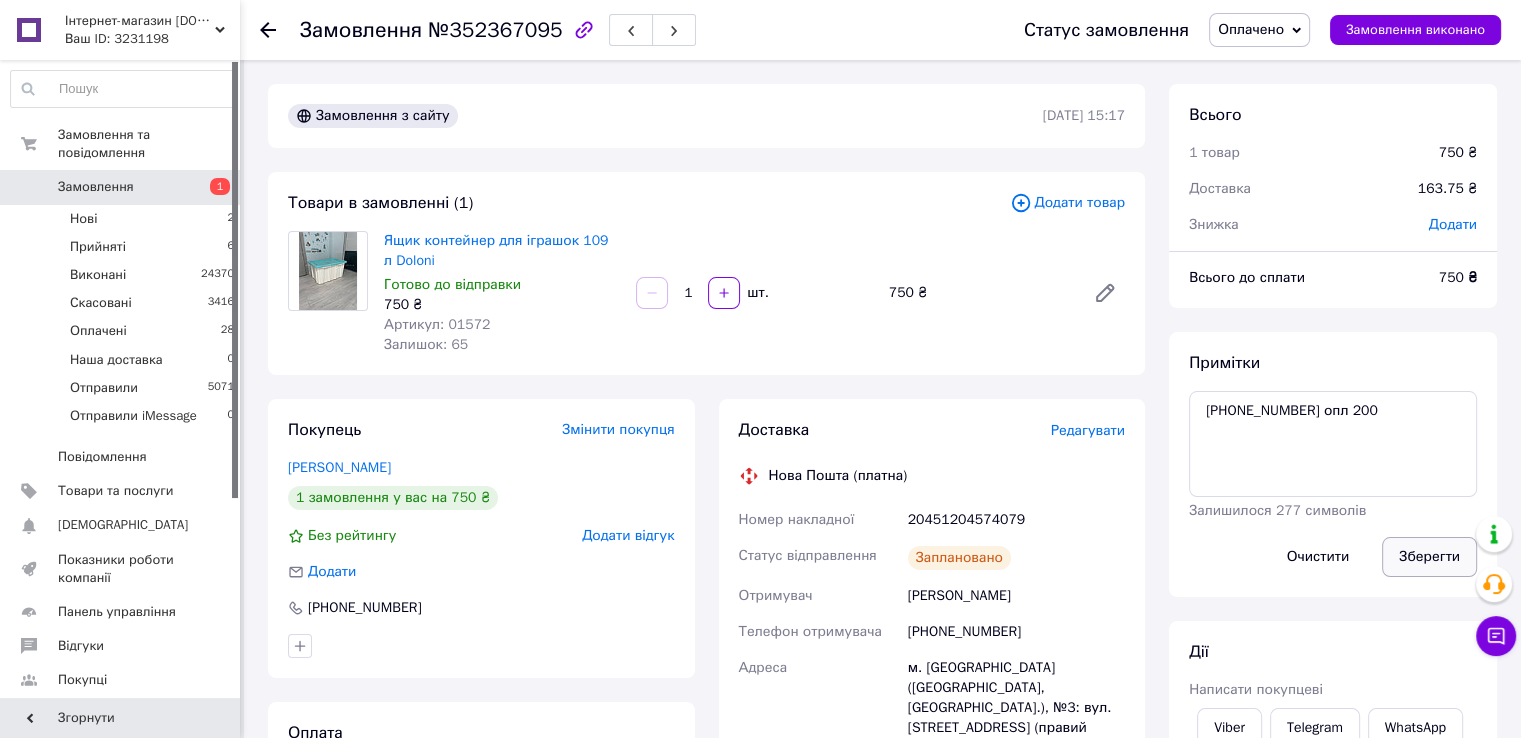 click on "Зберегти" at bounding box center (1429, 557) 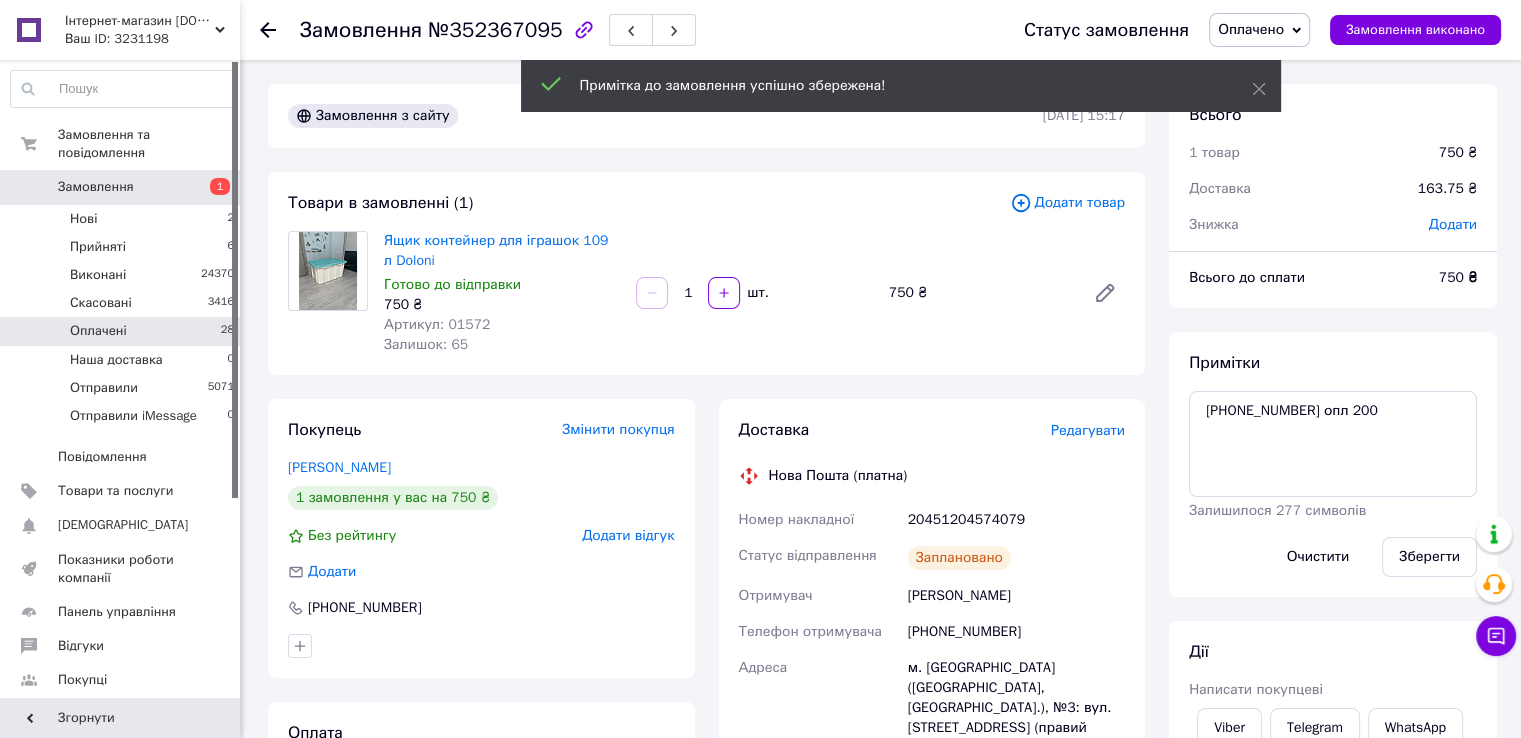 click on "Оплачені" at bounding box center (98, 331) 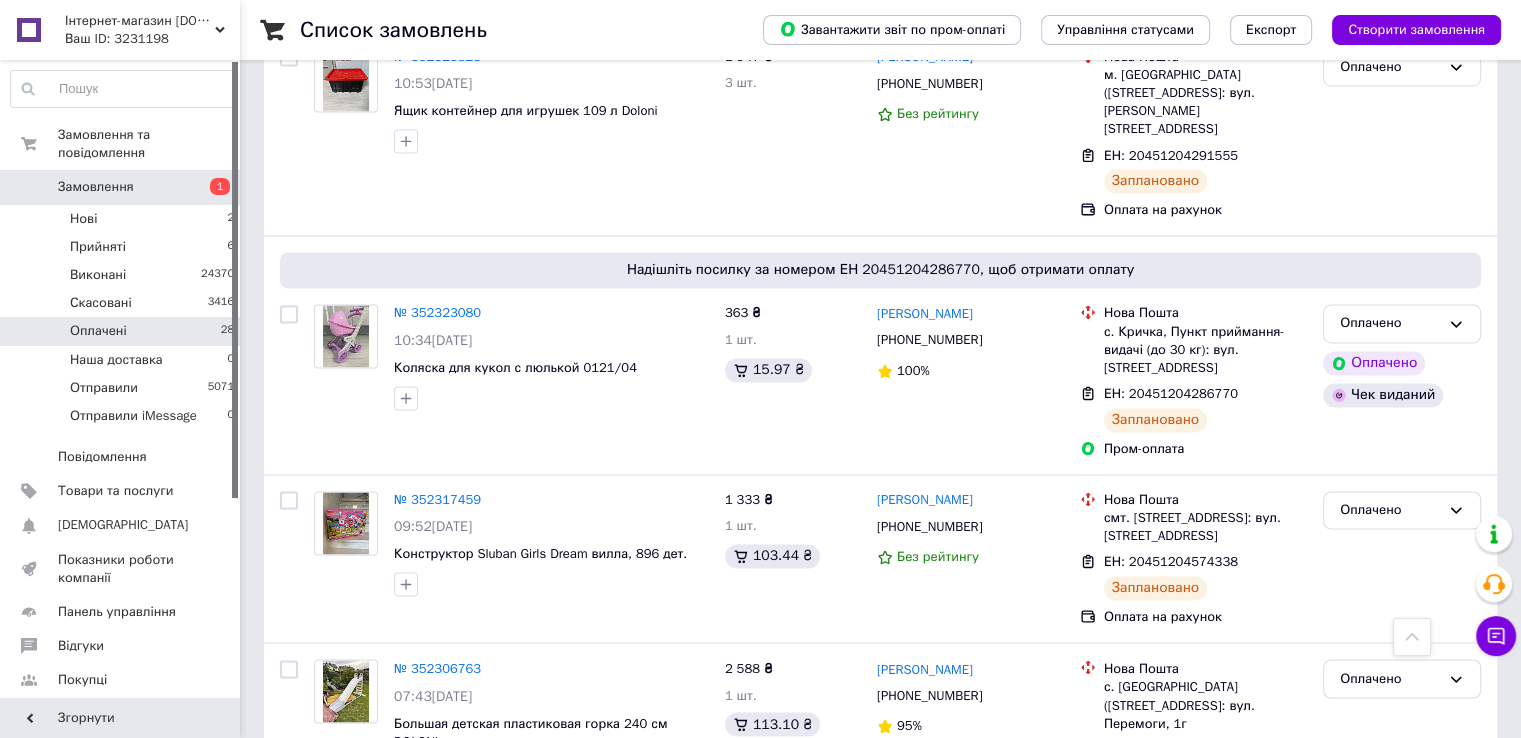 scroll, scrollTop: 3200, scrollLeft: 0, axis: vertical 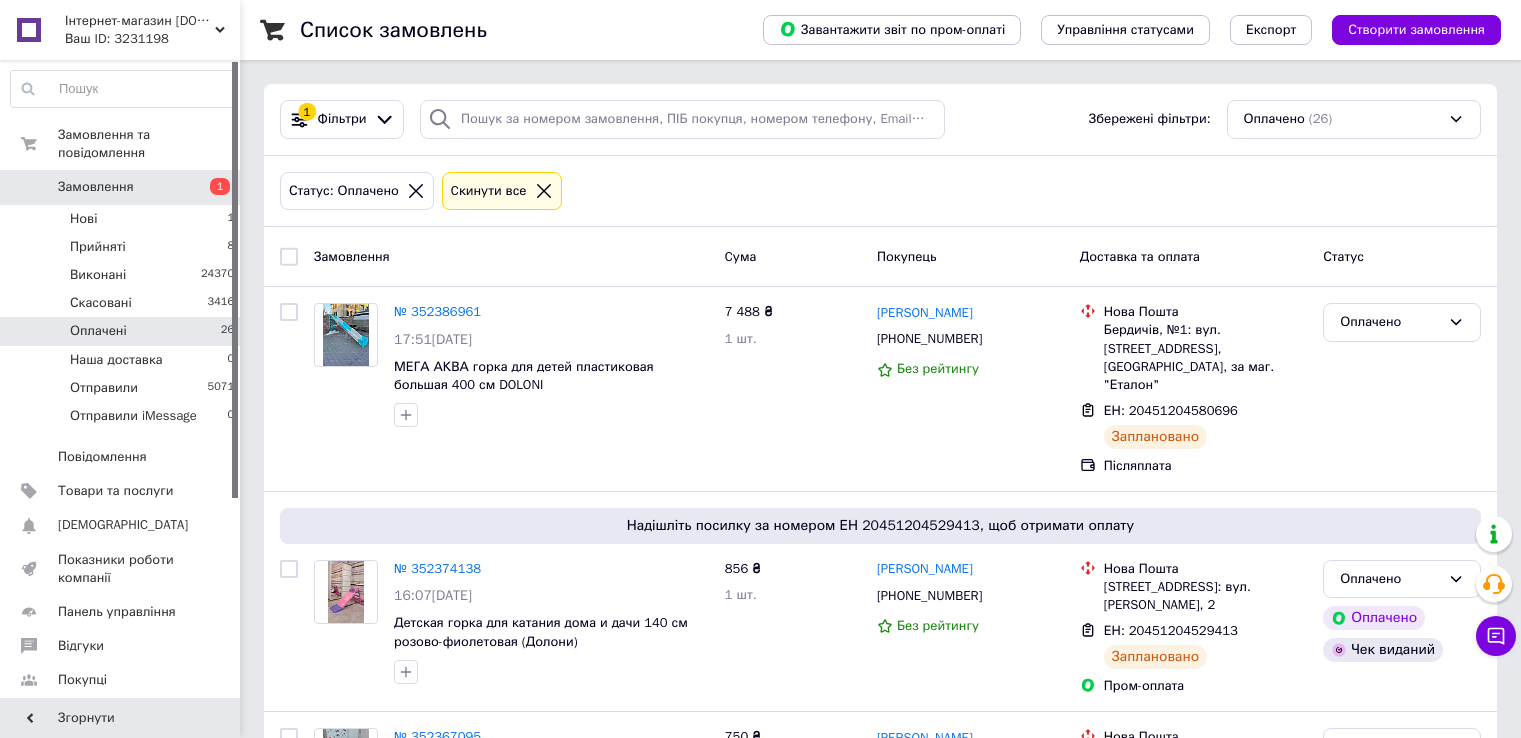 click on "Нові 1" at bounding box center [123, 219] 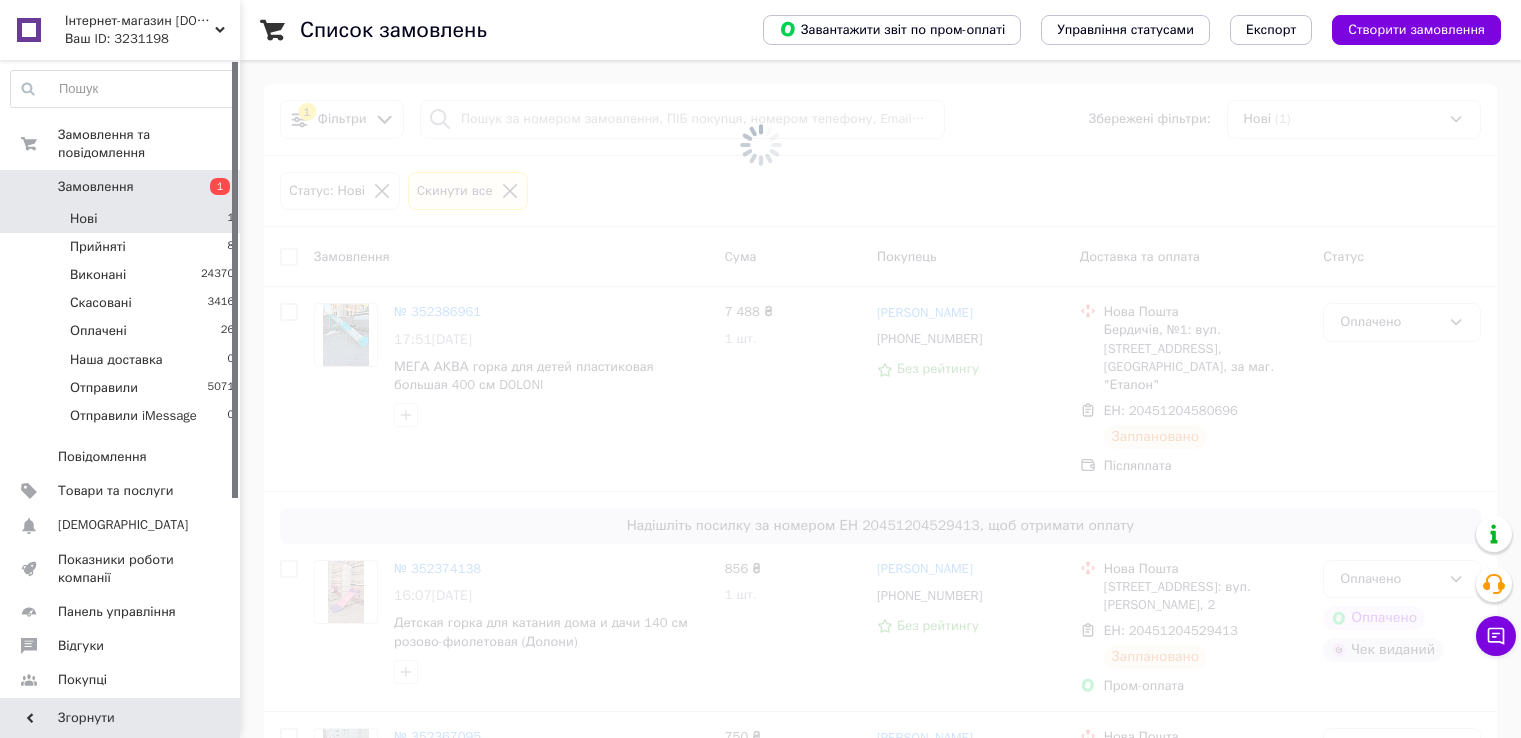 scroll, scrollTop: 0, scrollLeft: 0, axis: both 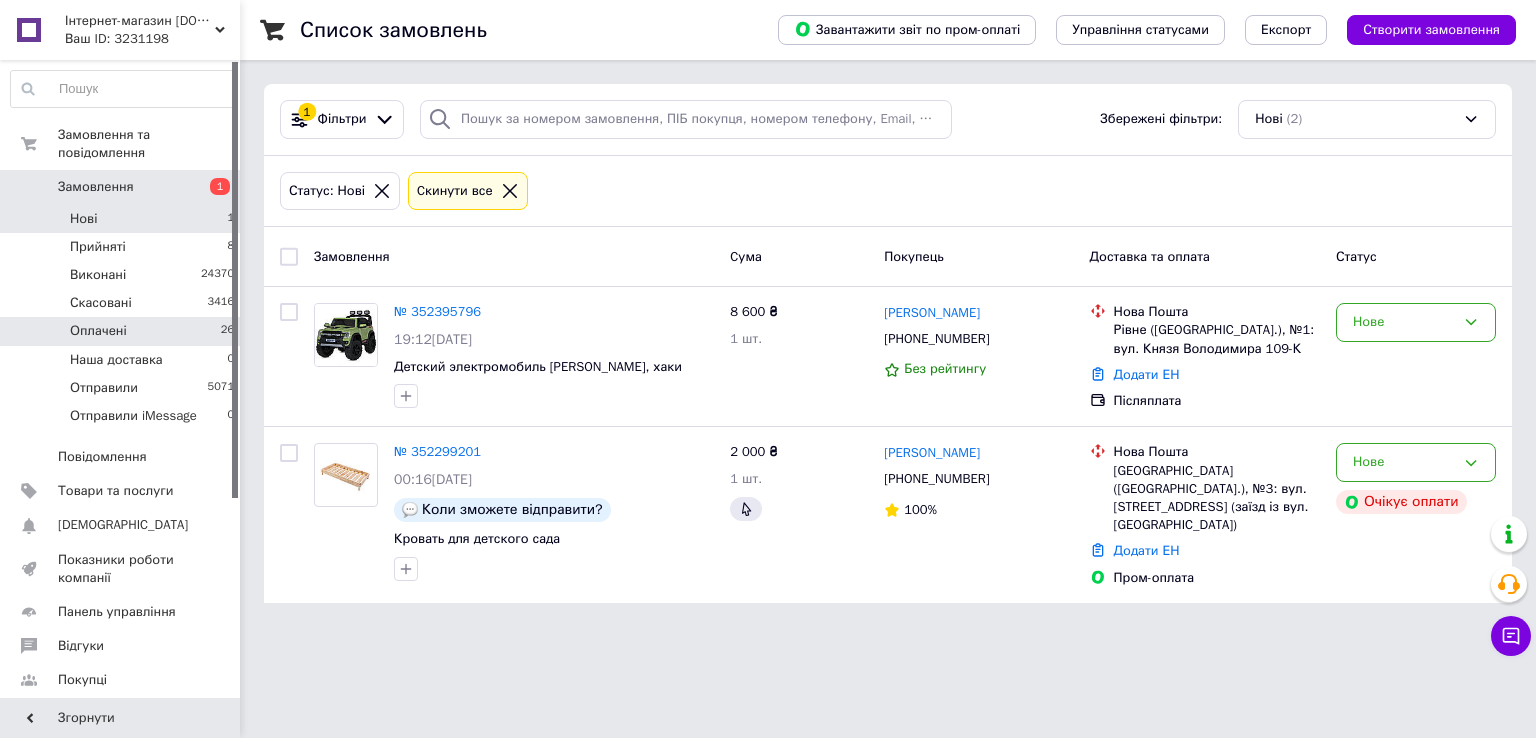 click on "Оплачені" at bounding box center [98, 331] 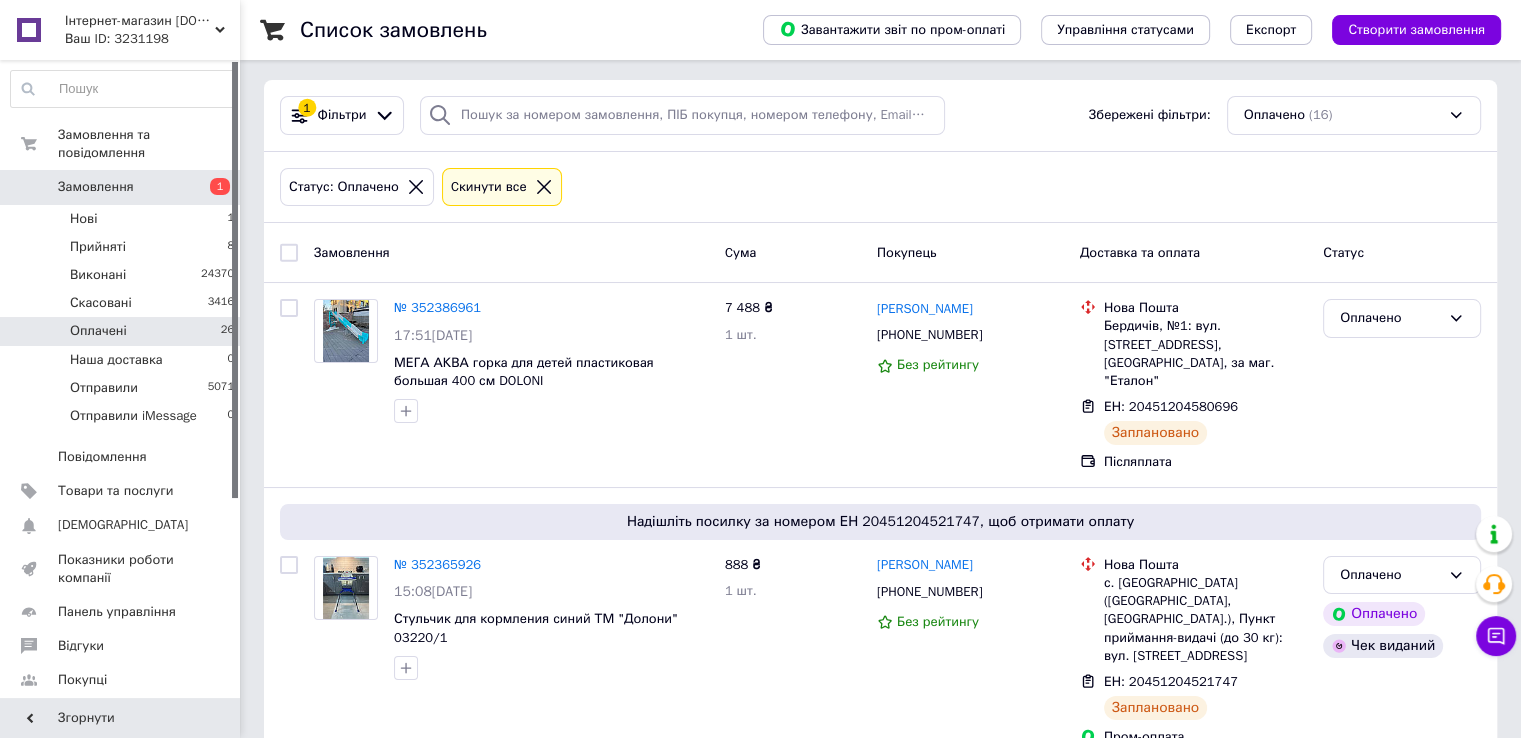 scroll, scrollTop: 0, scrollLeft: 0, axis: both 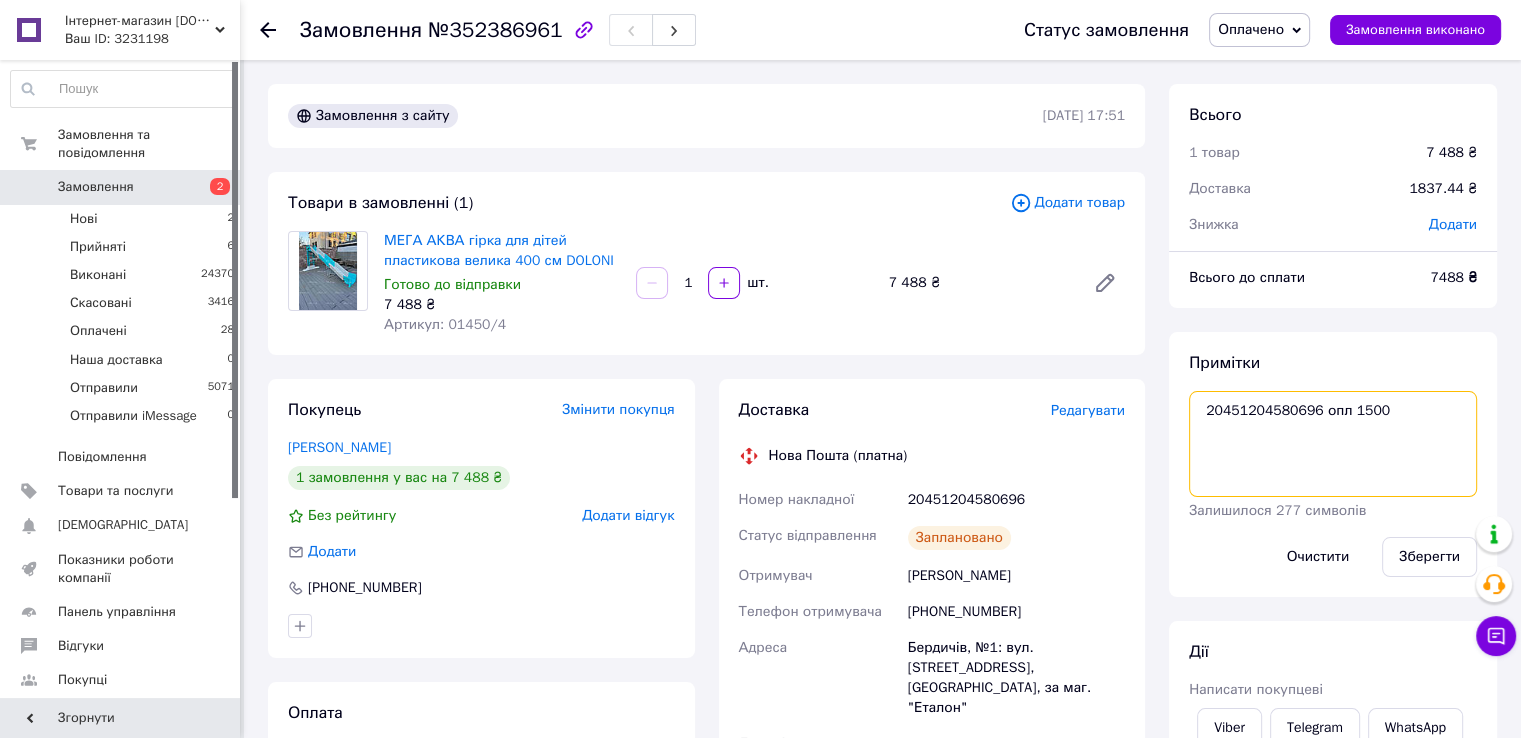 click on "20451204580696 опл 1500" at bounding box center [1333, 444] 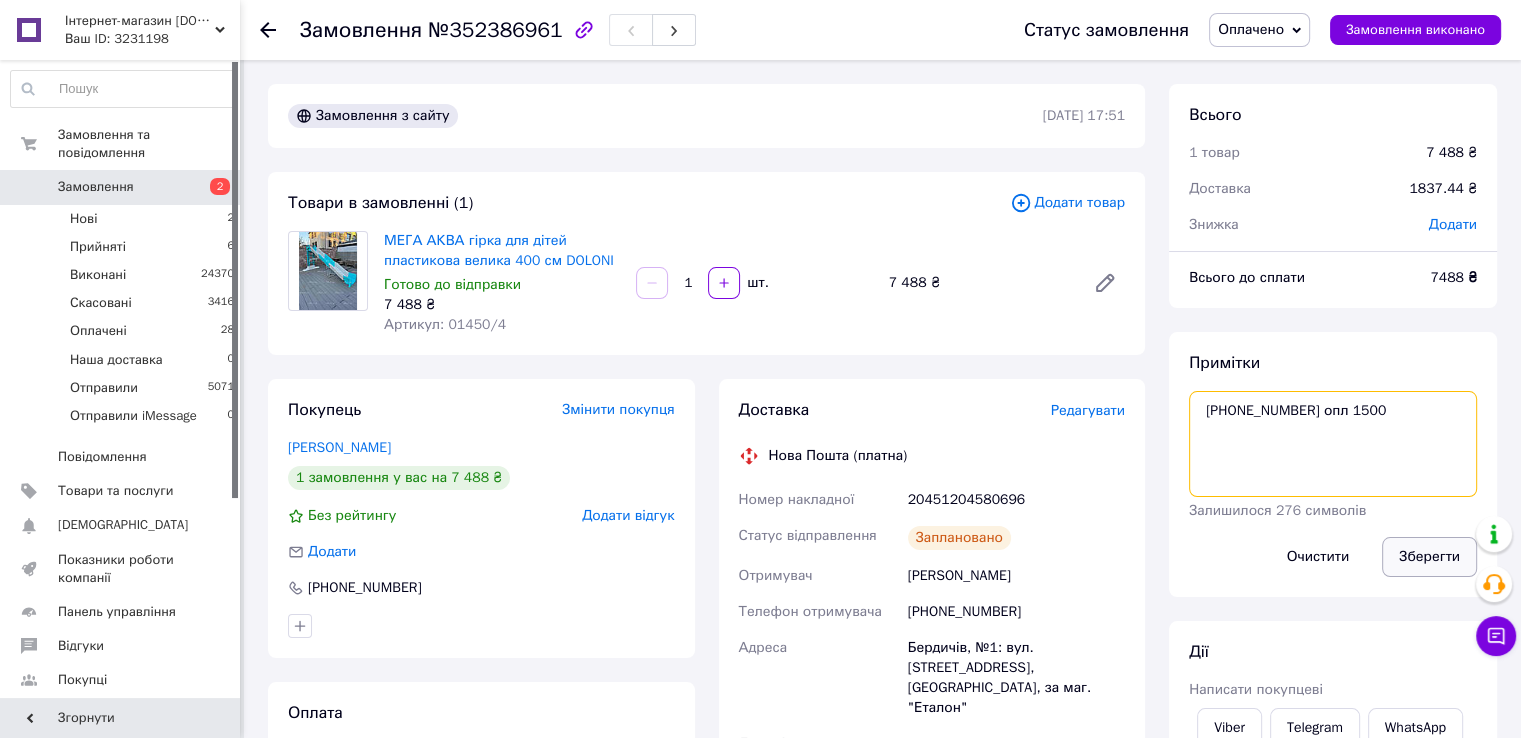 type on "+20451204580696 опл 1500" 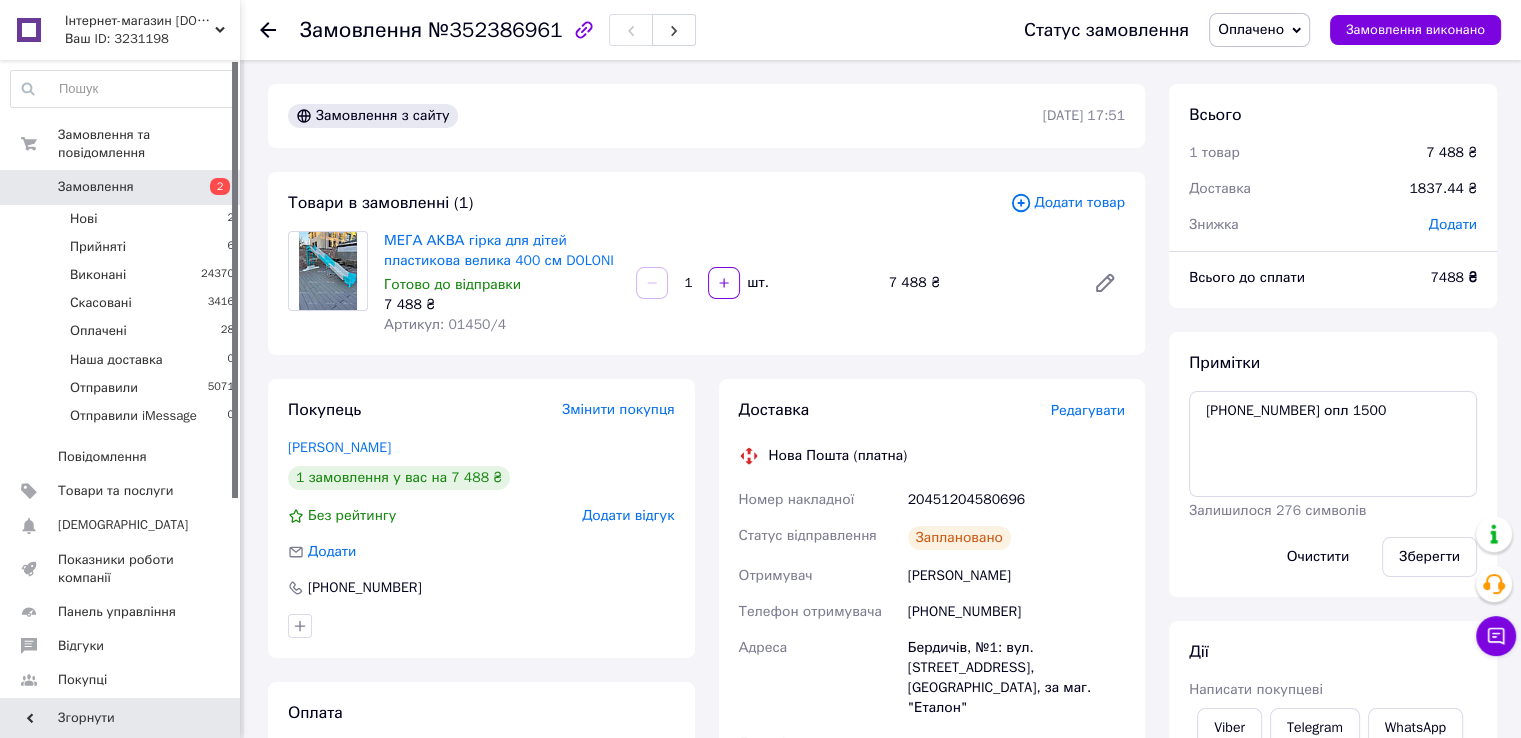 drag, startPoint x: 1424, startPoint y: 565, endPoint x: 990, endPoint y: 282, distance: 518.11676 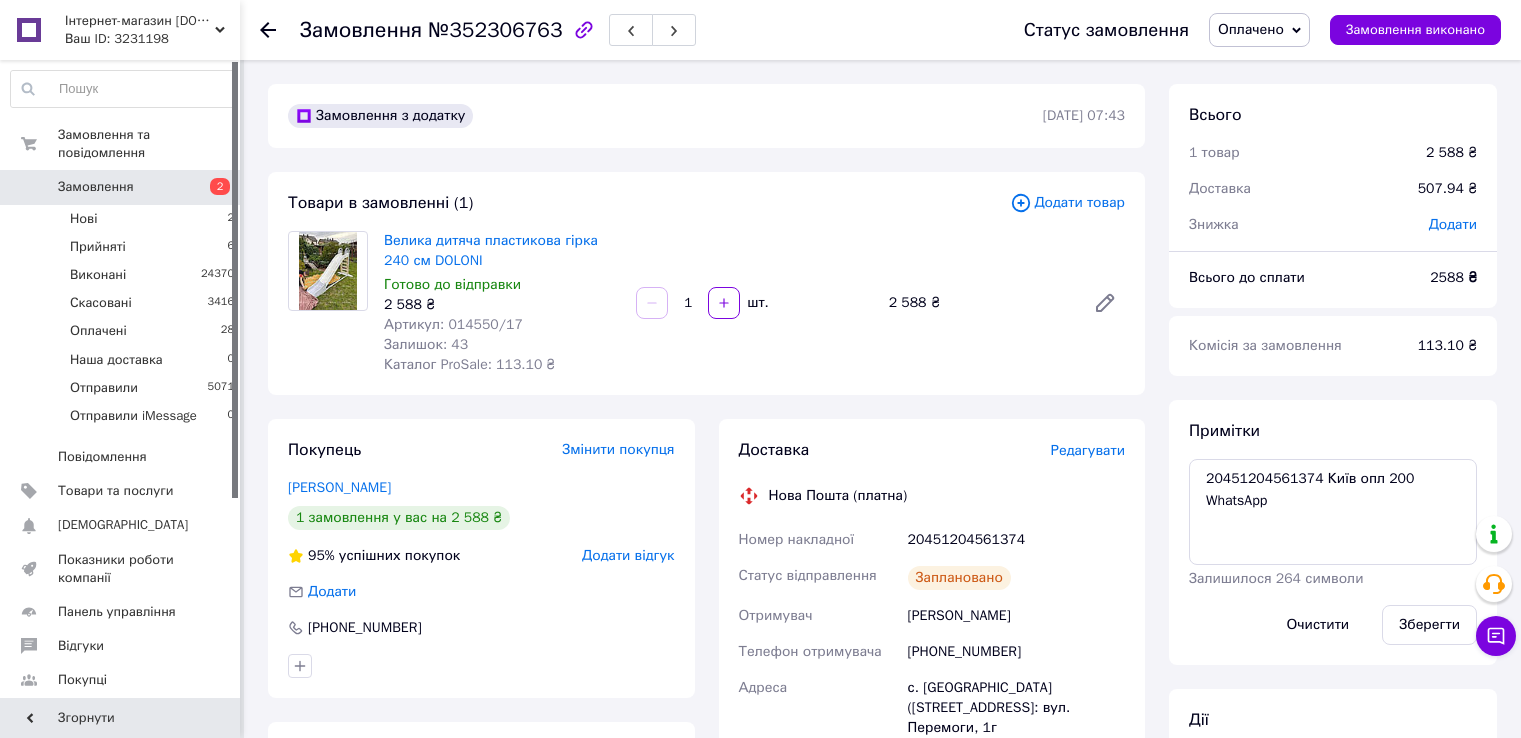 scroll, scrollTop: 0, scrollLeft: 0, axis: both 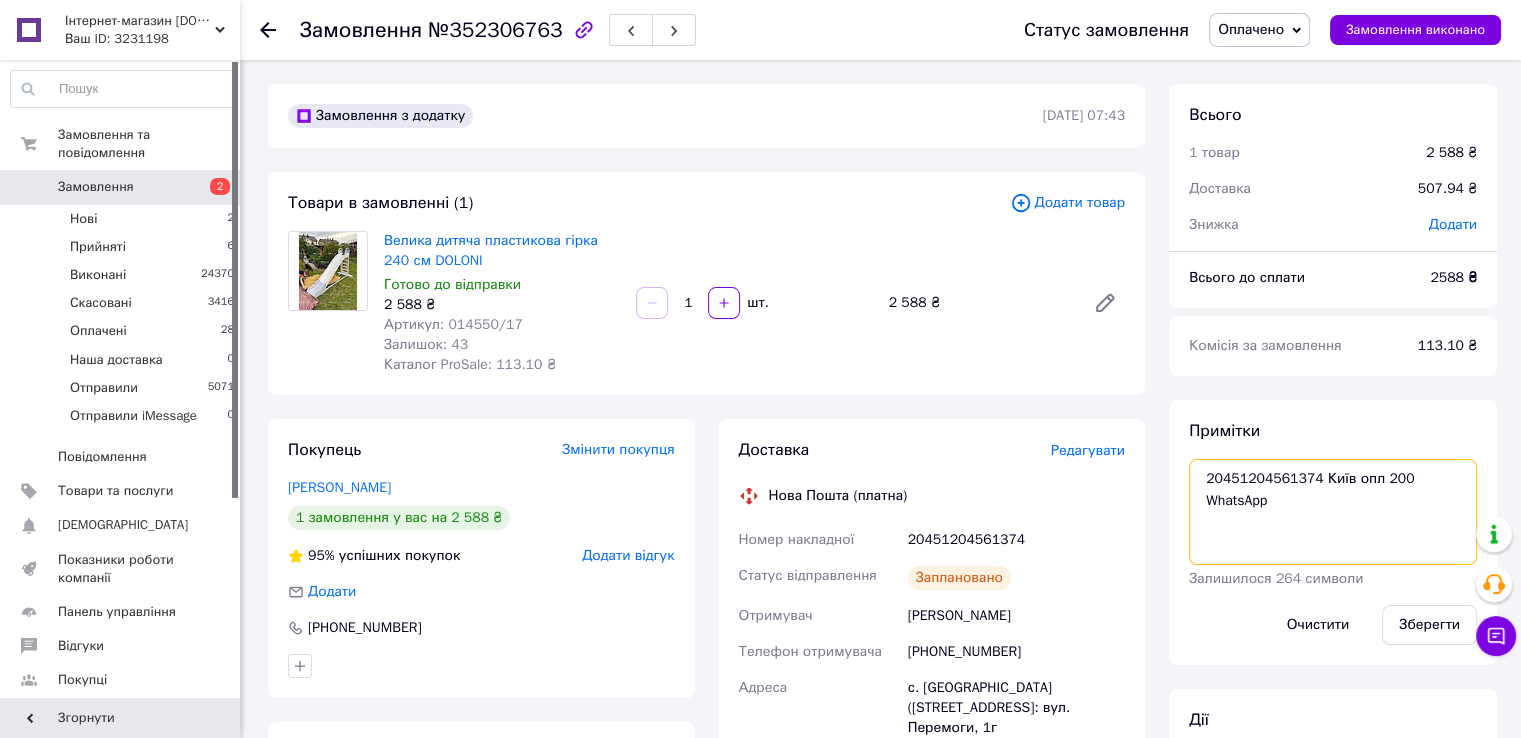 click on "20451204561374 Київ опл 200 WhatsApp" at bounding box center (1333, 512) 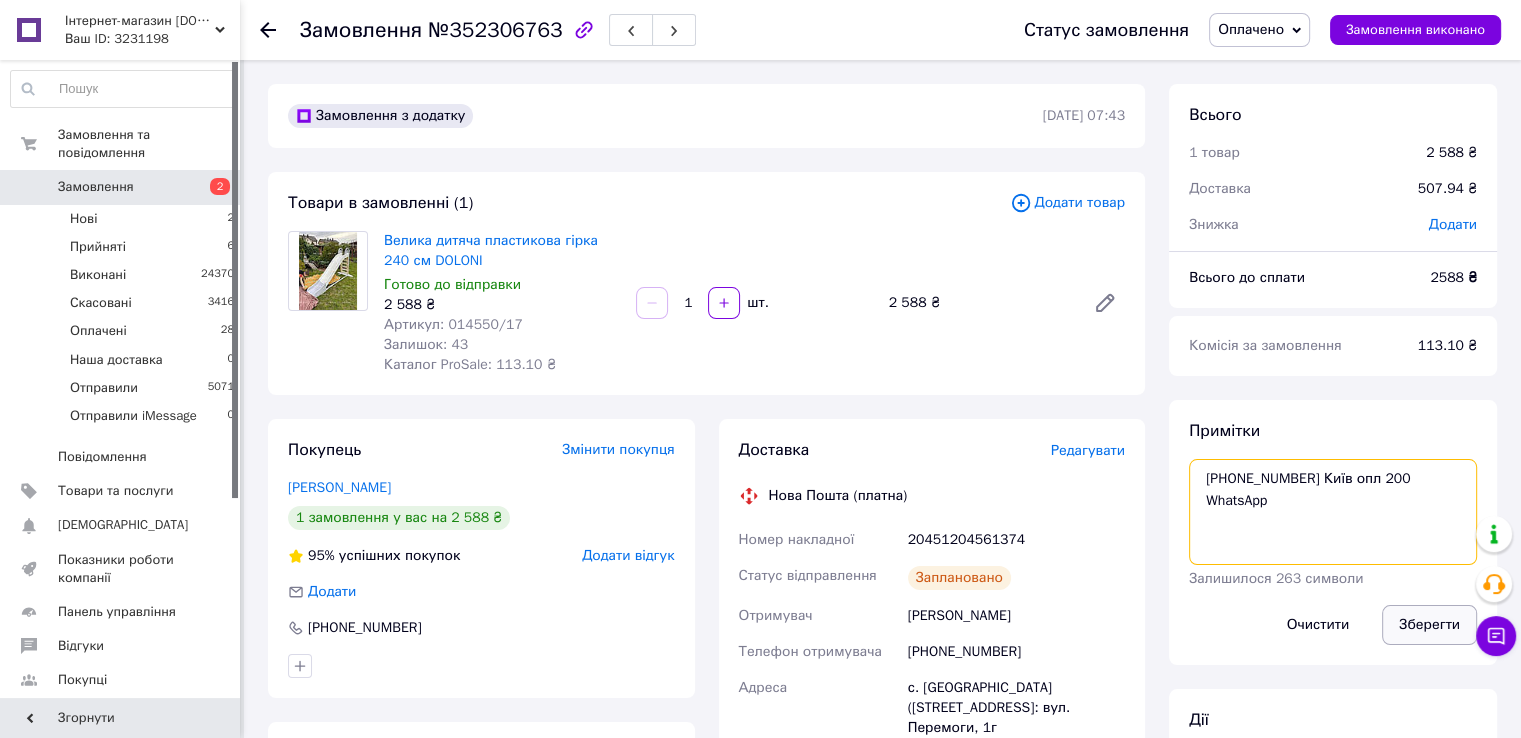 type on "+20451204561374 Київ опл 200 WhatsApp" 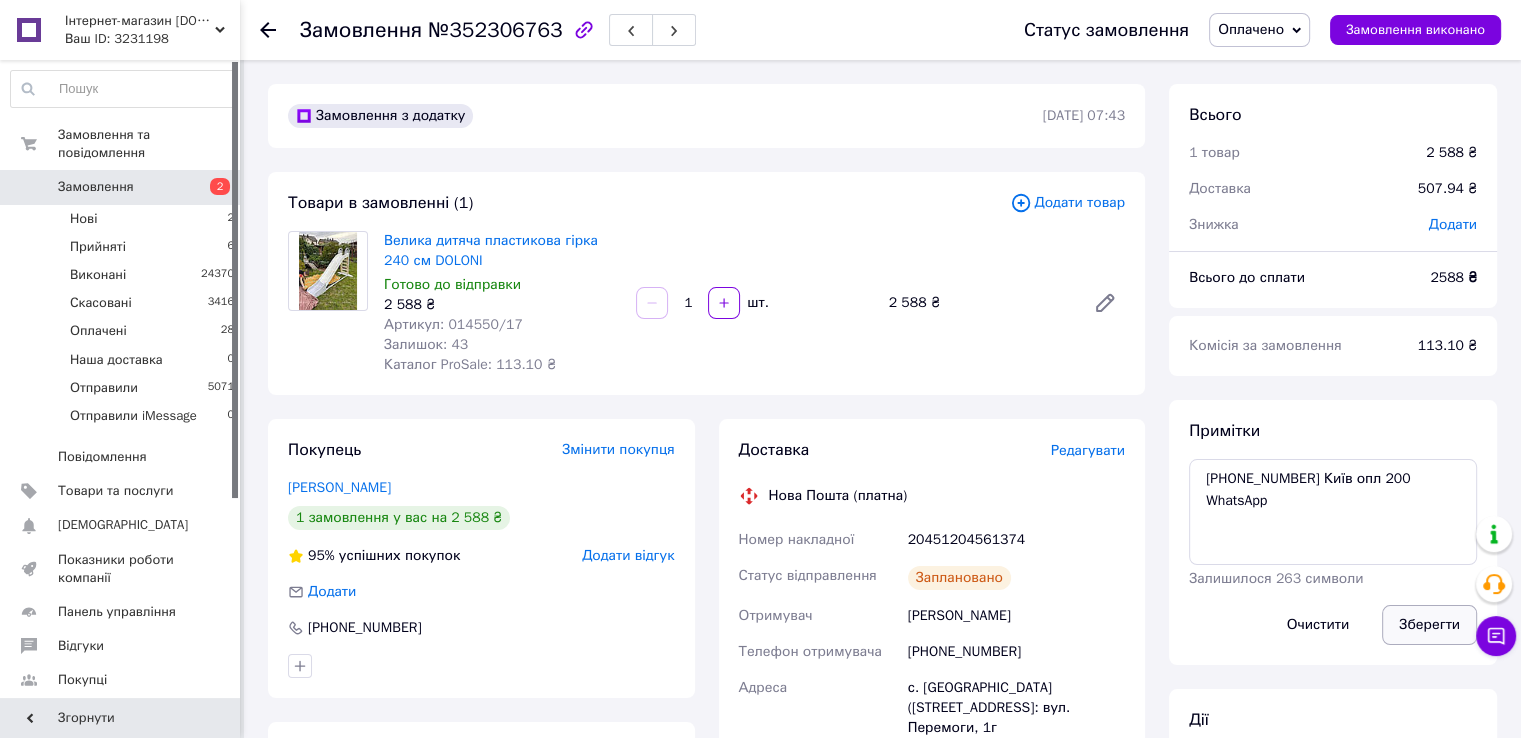 click on "Зберегти" at bounding box center [1429, 625] 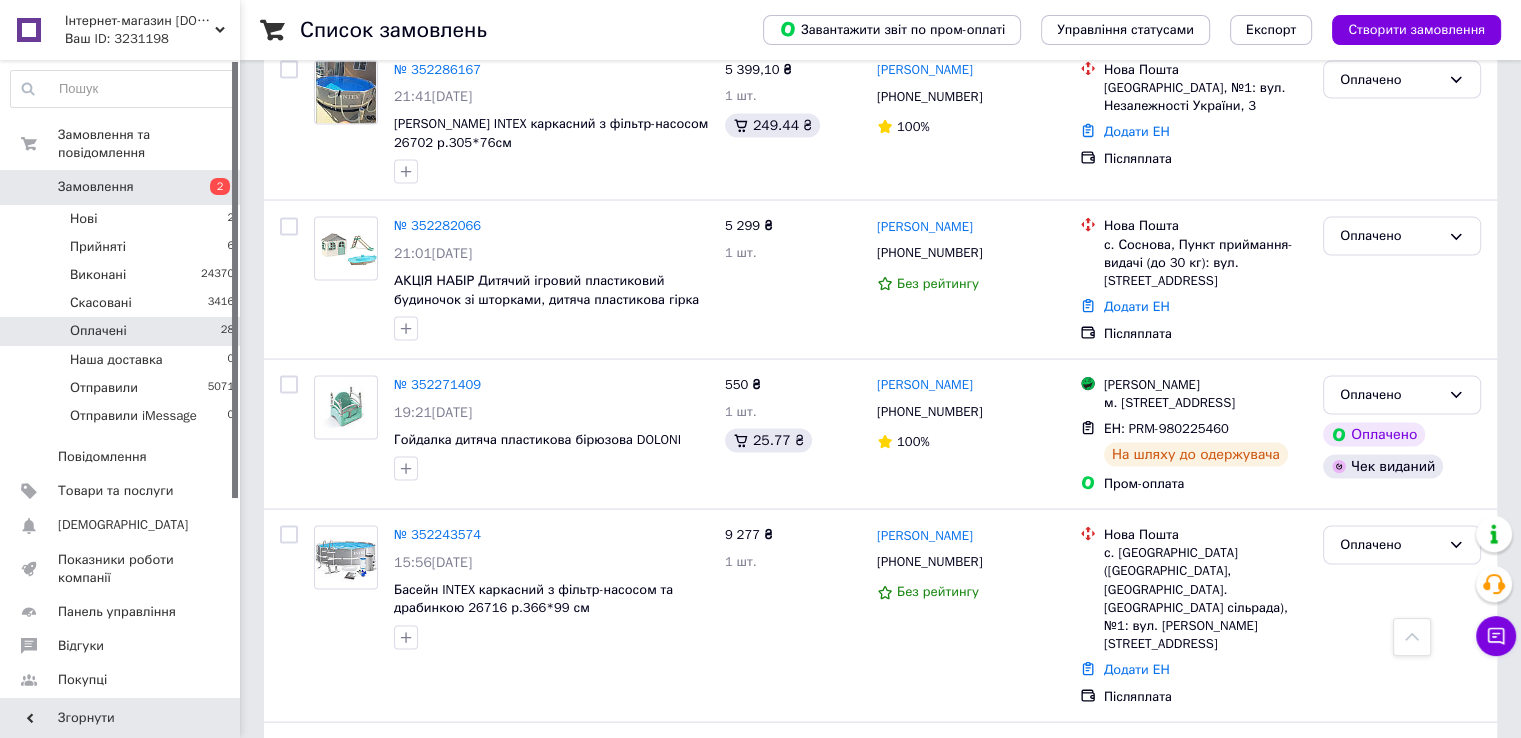 scroll, scrollTop: 3916, scrollLeft: 0, axis: vertical 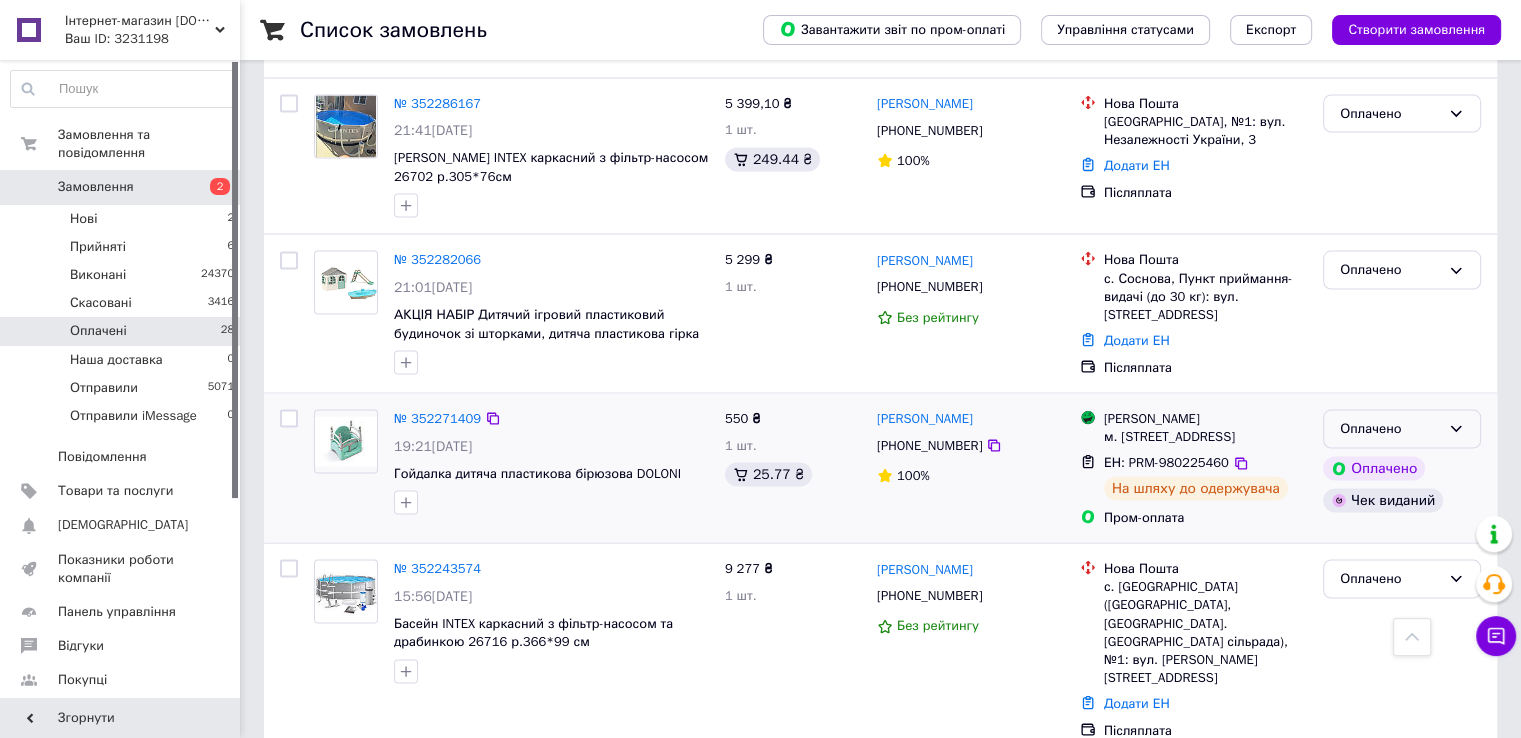 click 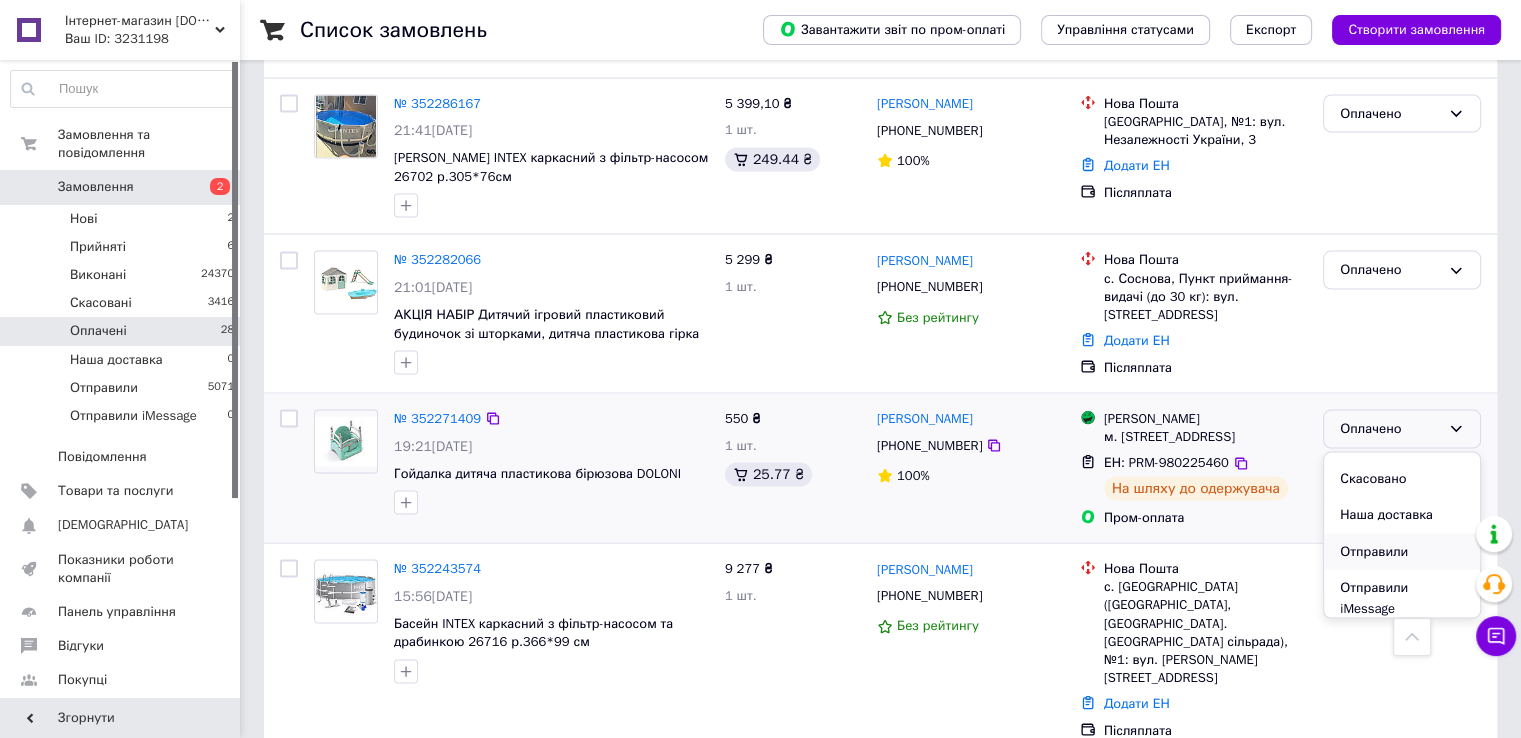 scroll, scrollTop: 74, scrollLeft: 0, axis: vertical 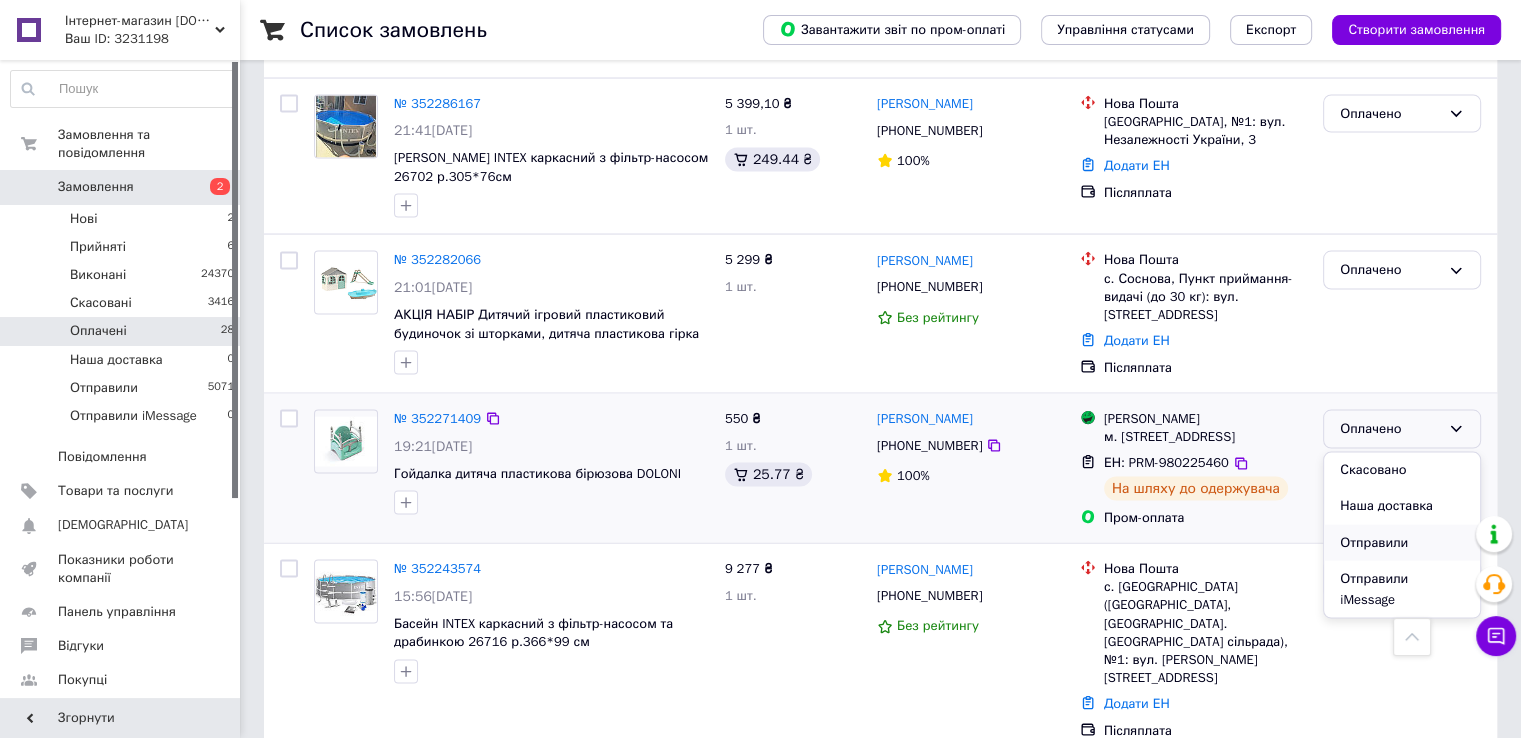 click on "Отправили" at bounding box center (1402, 543) 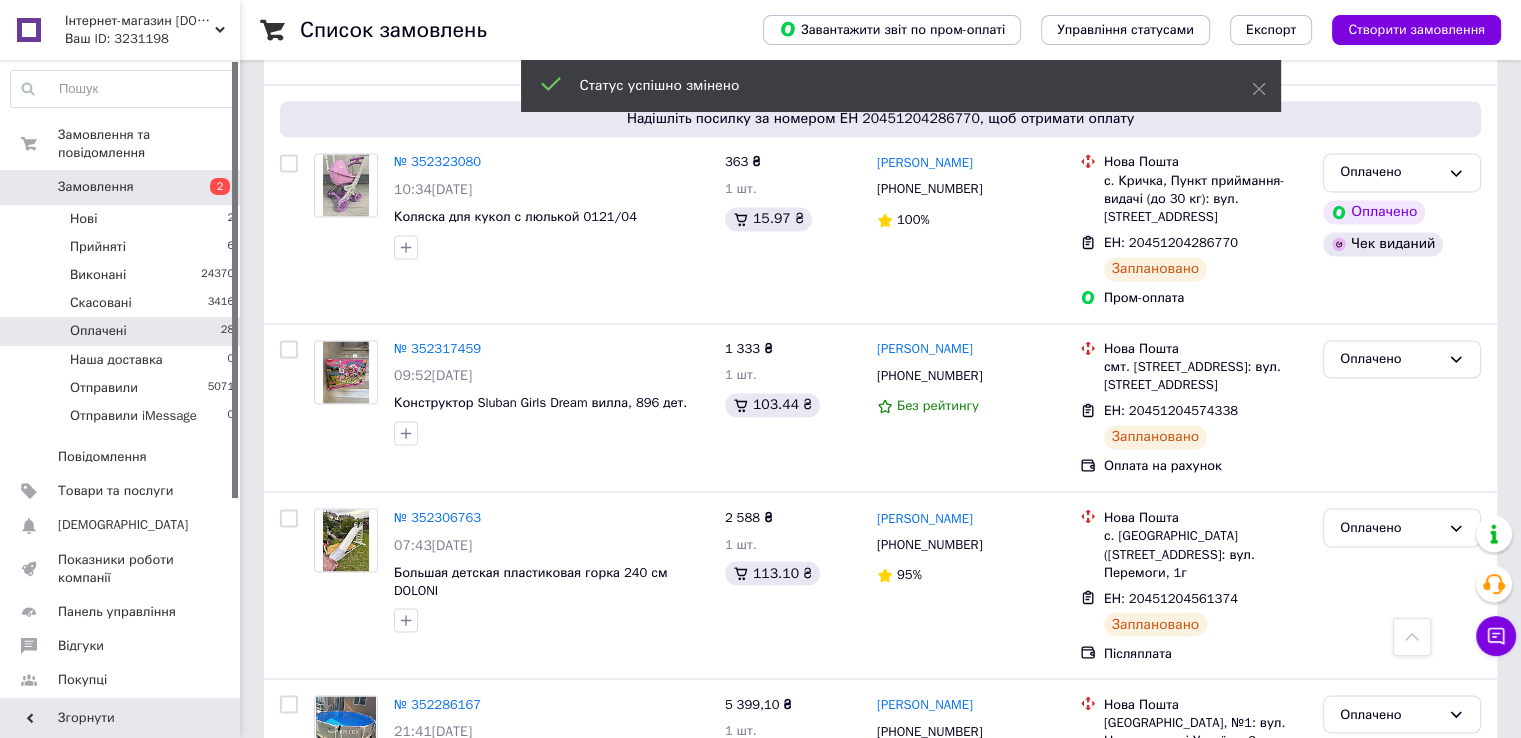 scroll, scrollTop: 3216, scrollLeft: 0, axis: vertical 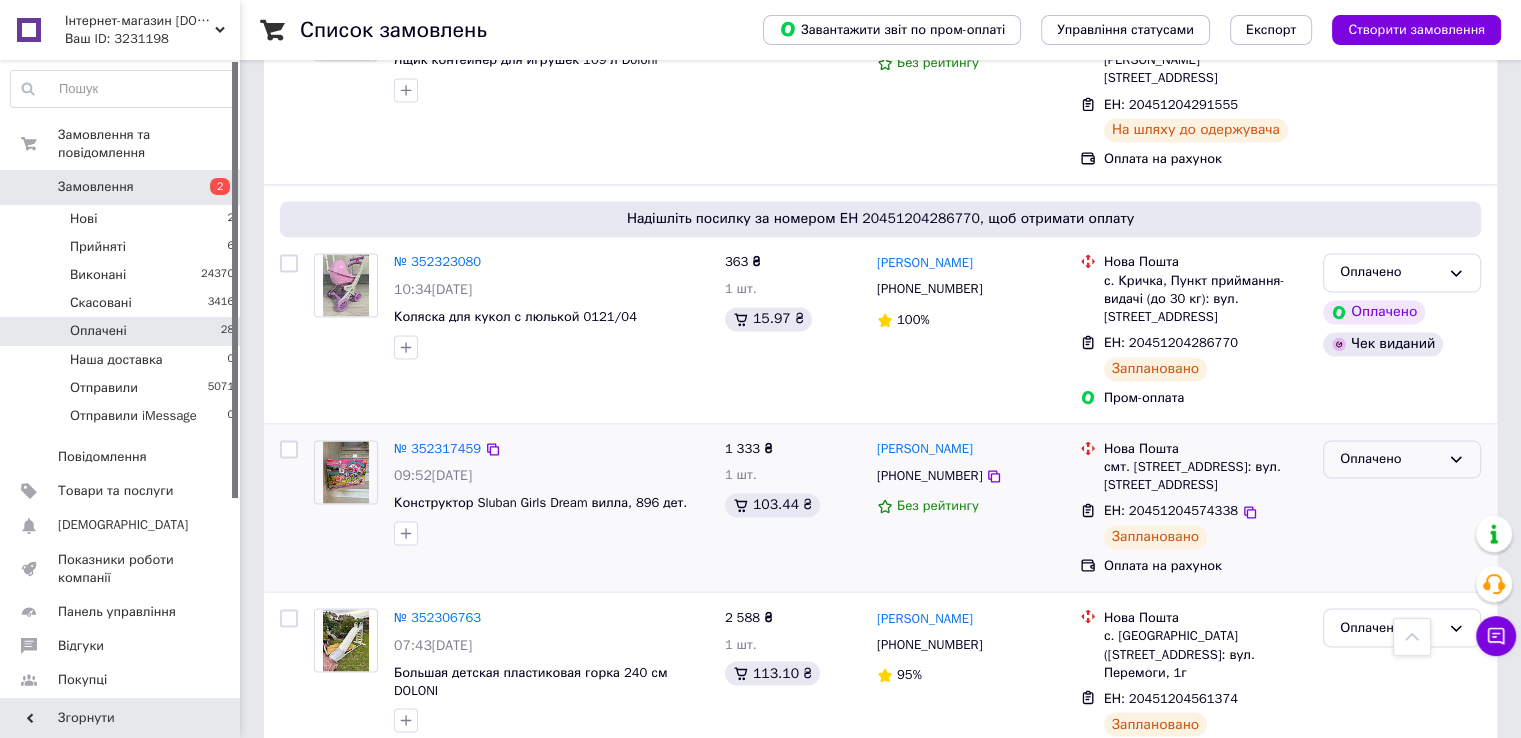 click on "Оплачено" at bounding box center [1390, 459] 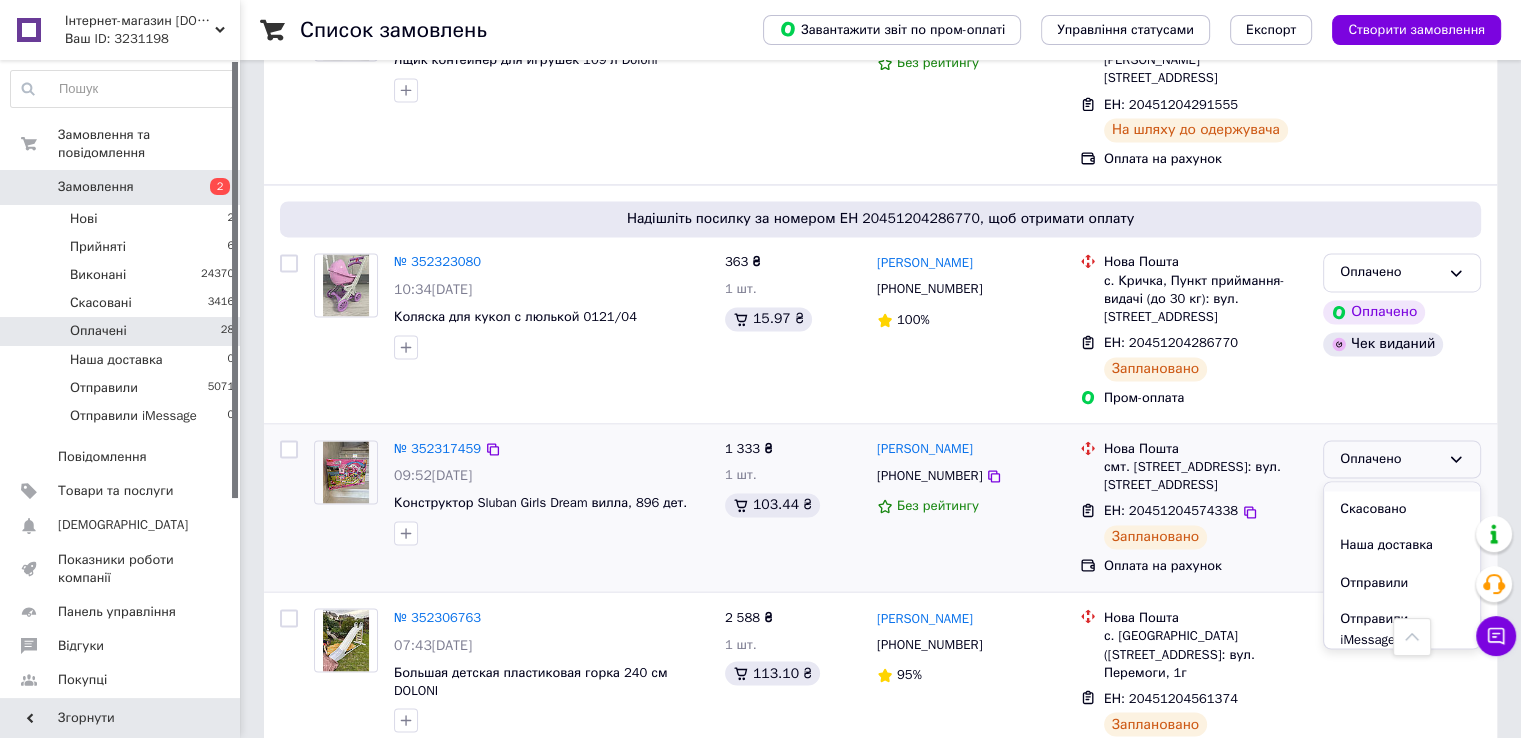 scroll, scrollTop: 74, scrollLeft: 0, axis: vertical 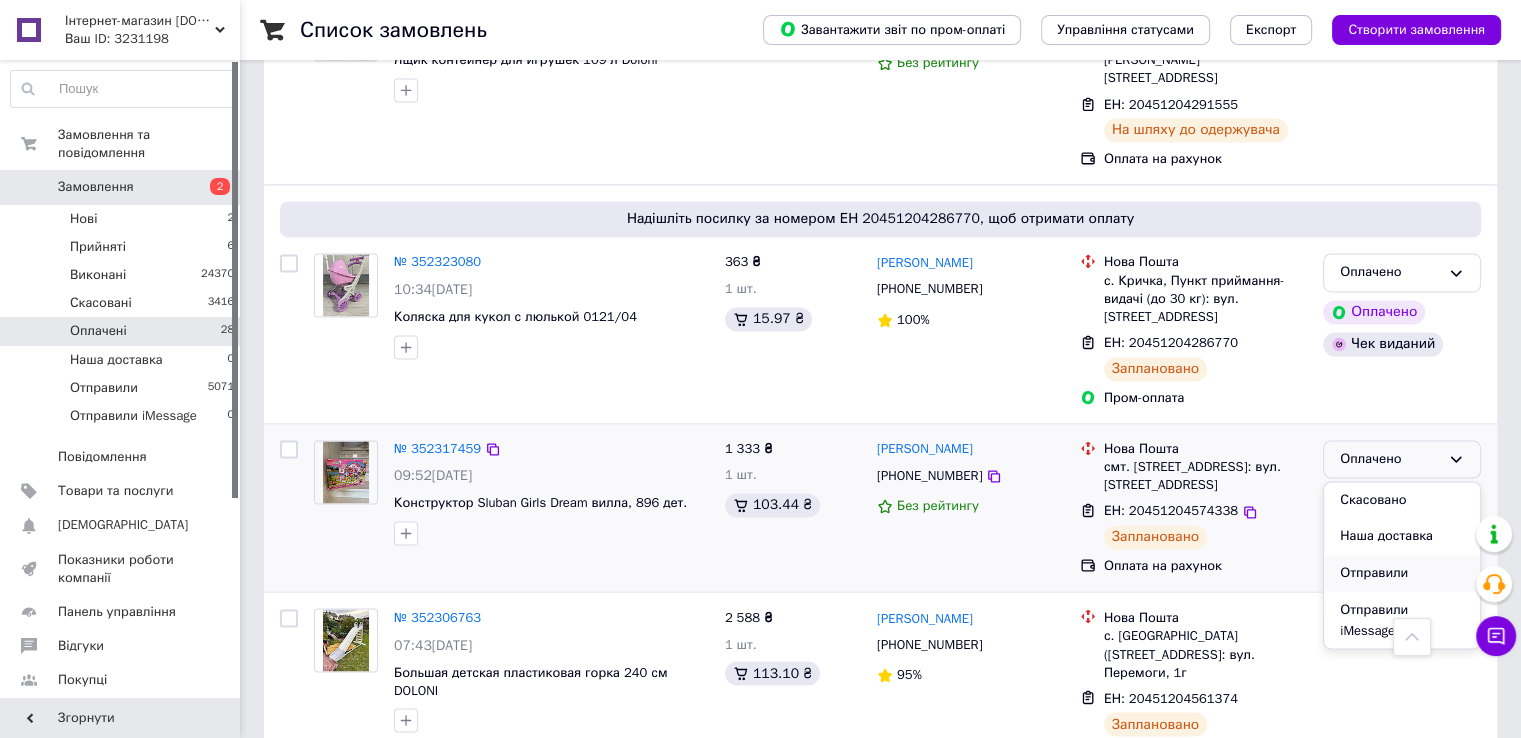 click on "Отправили" at bounding box center (1402, 573) 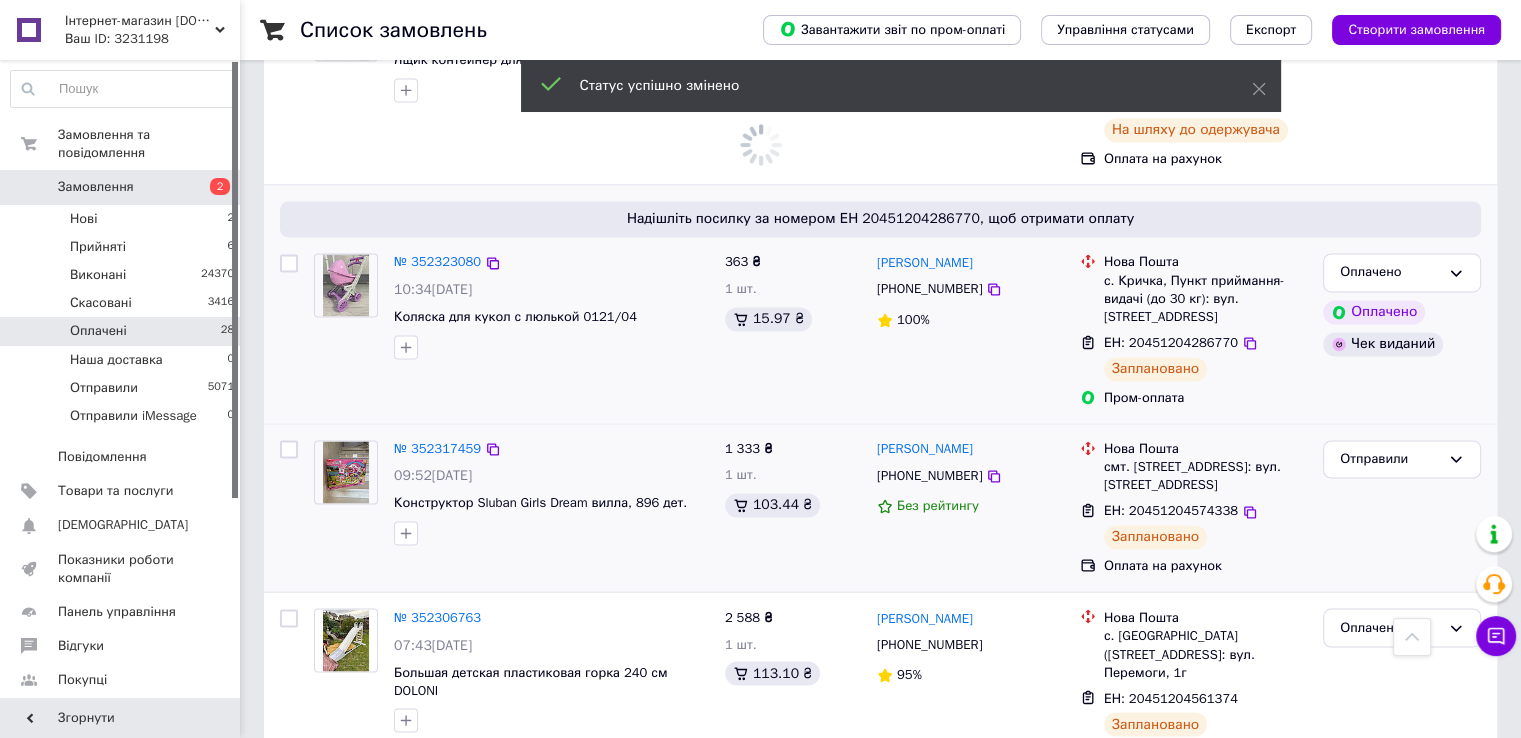 scroll, scrollTop: 3016, scrollLeft: 0, axis: vertical 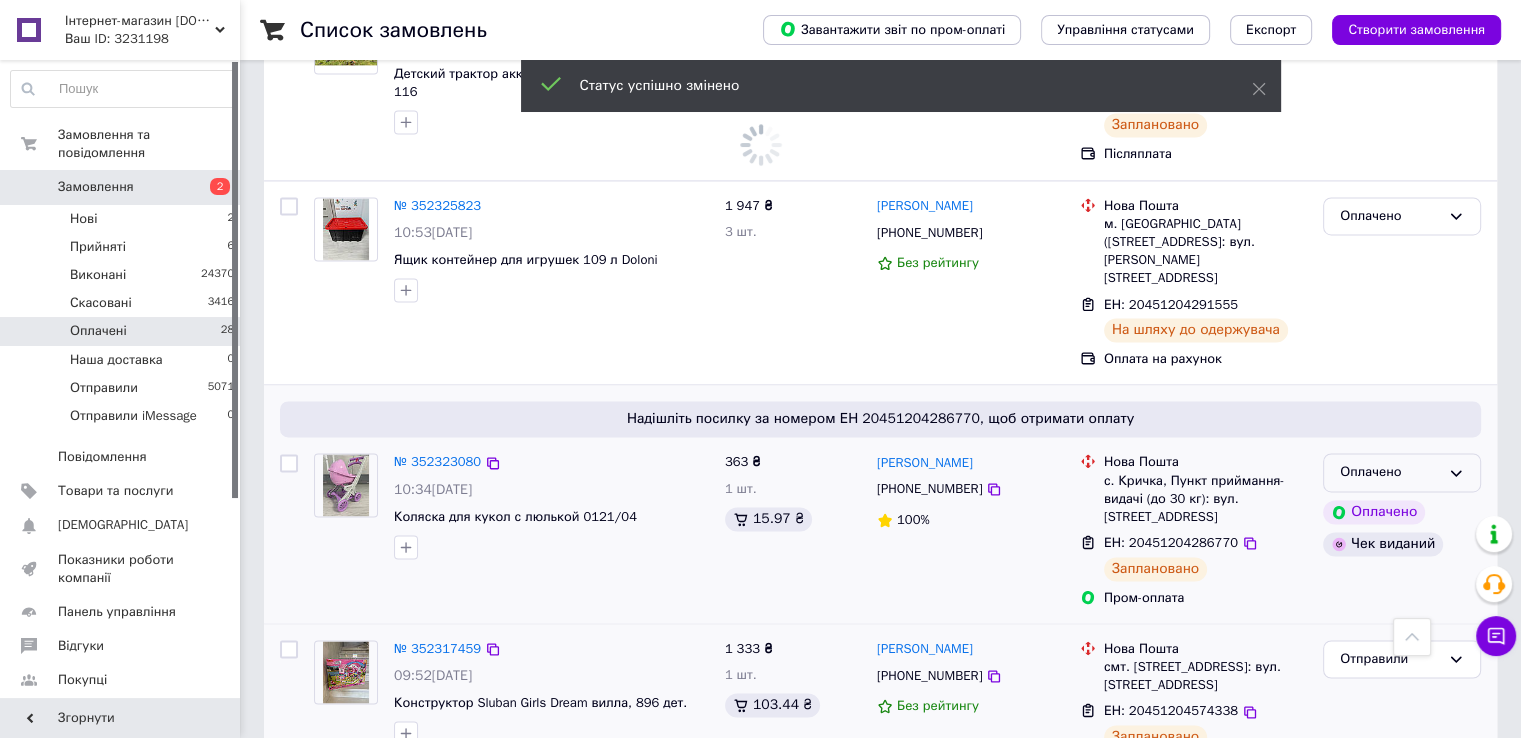 click on "Оплачено" at bounding box center [1402, 472] 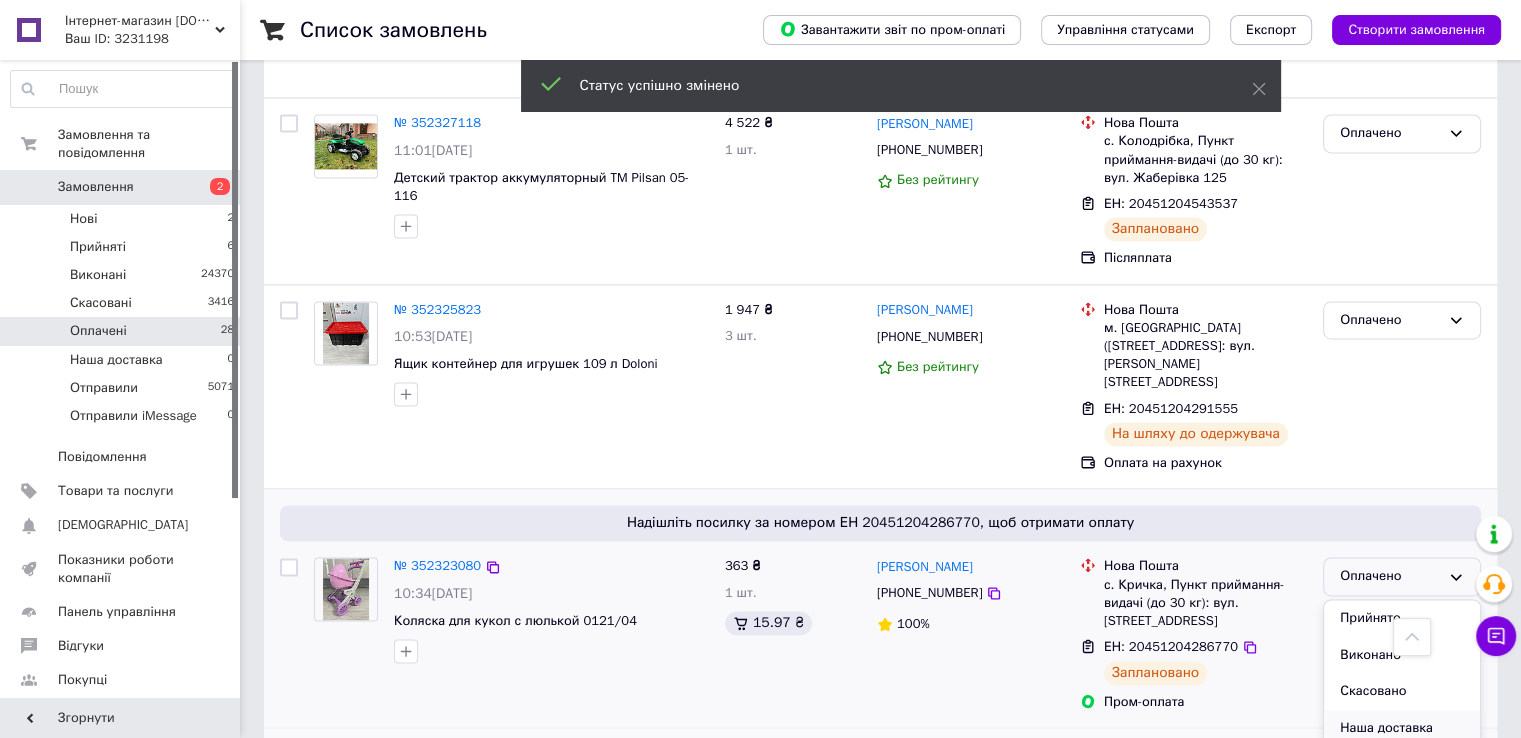 scroll, scrollTop: 3016, scrollLeft: 0, axis: vertical 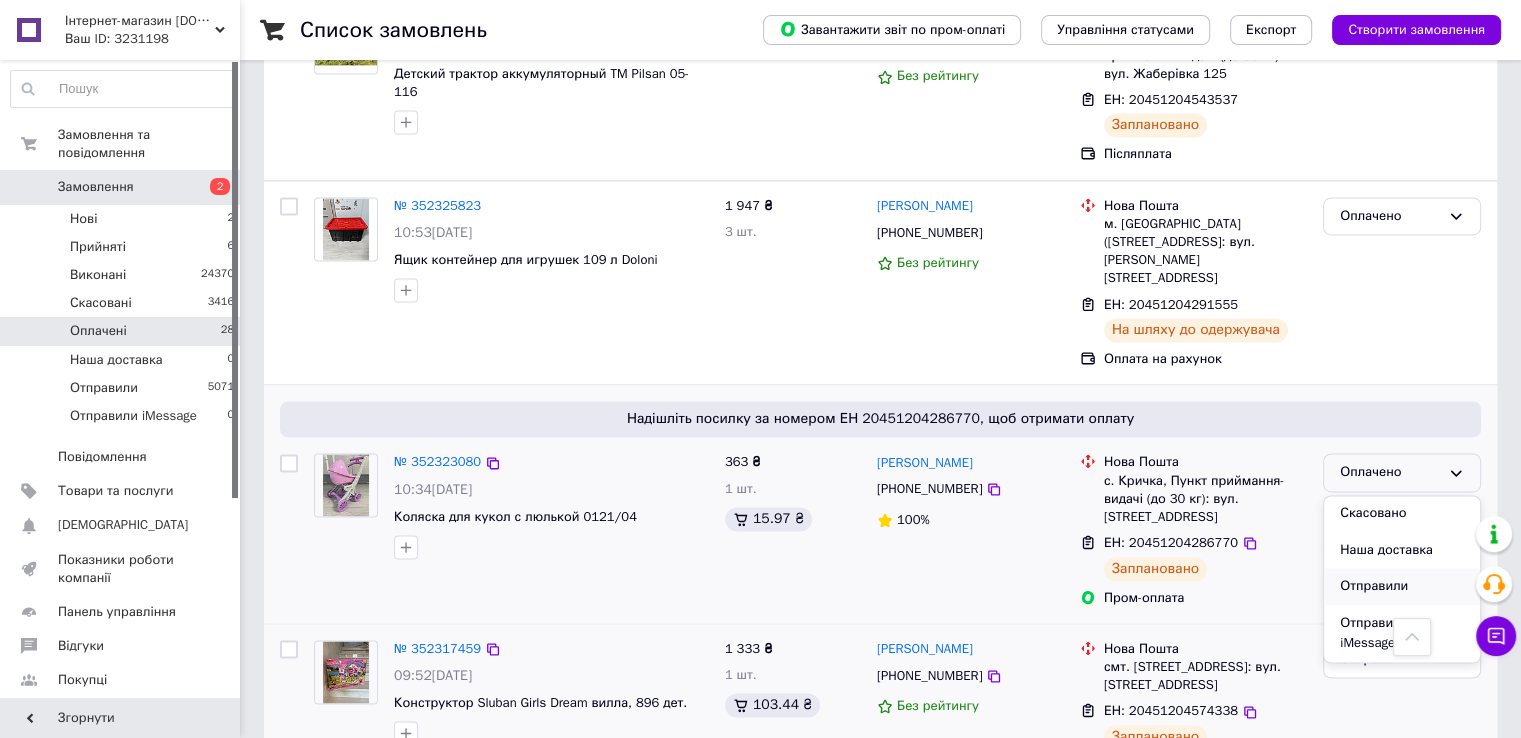 click on "Отправили" at bounding box center (1402, 586) 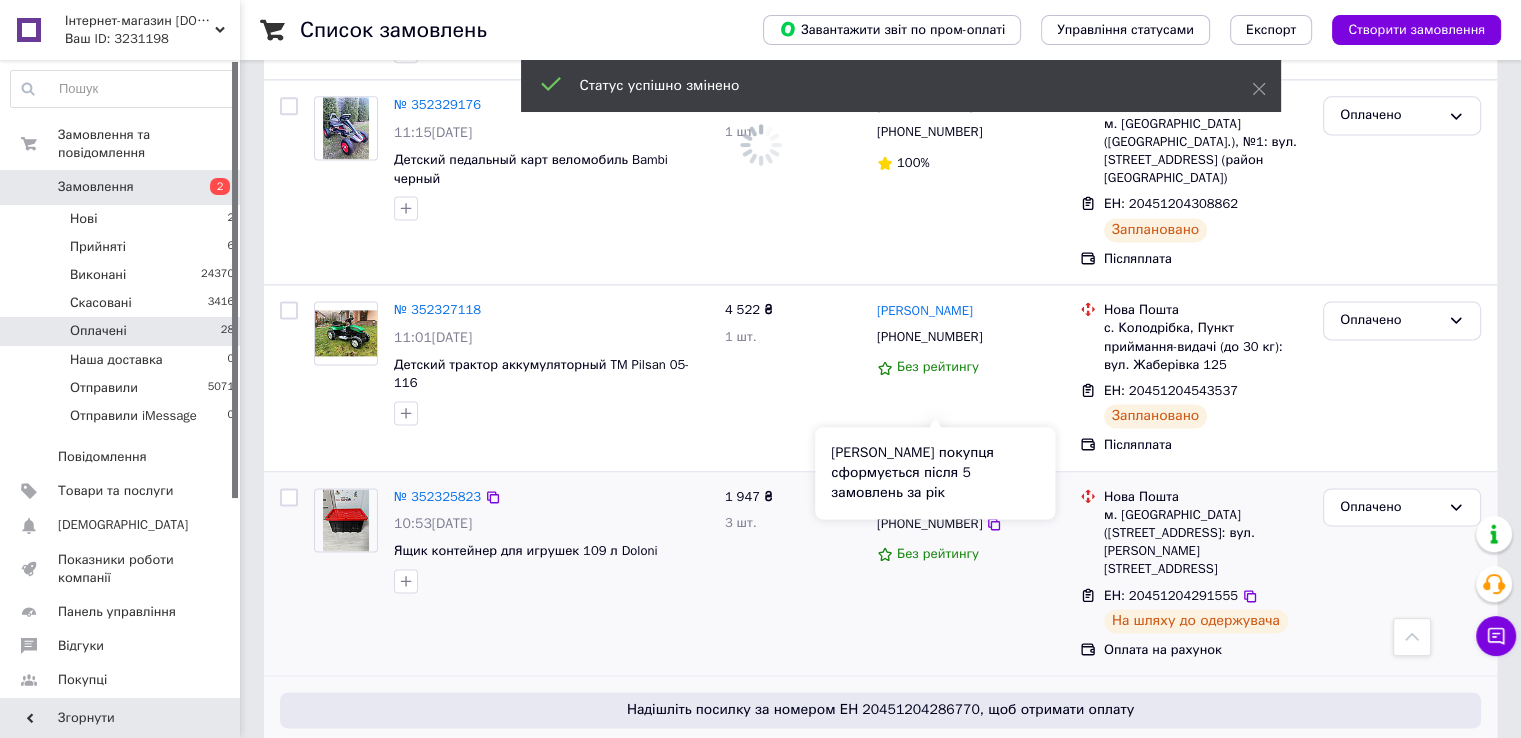 scroll, scrollTop: 2716, scrollLeft: 0, axis: vertical 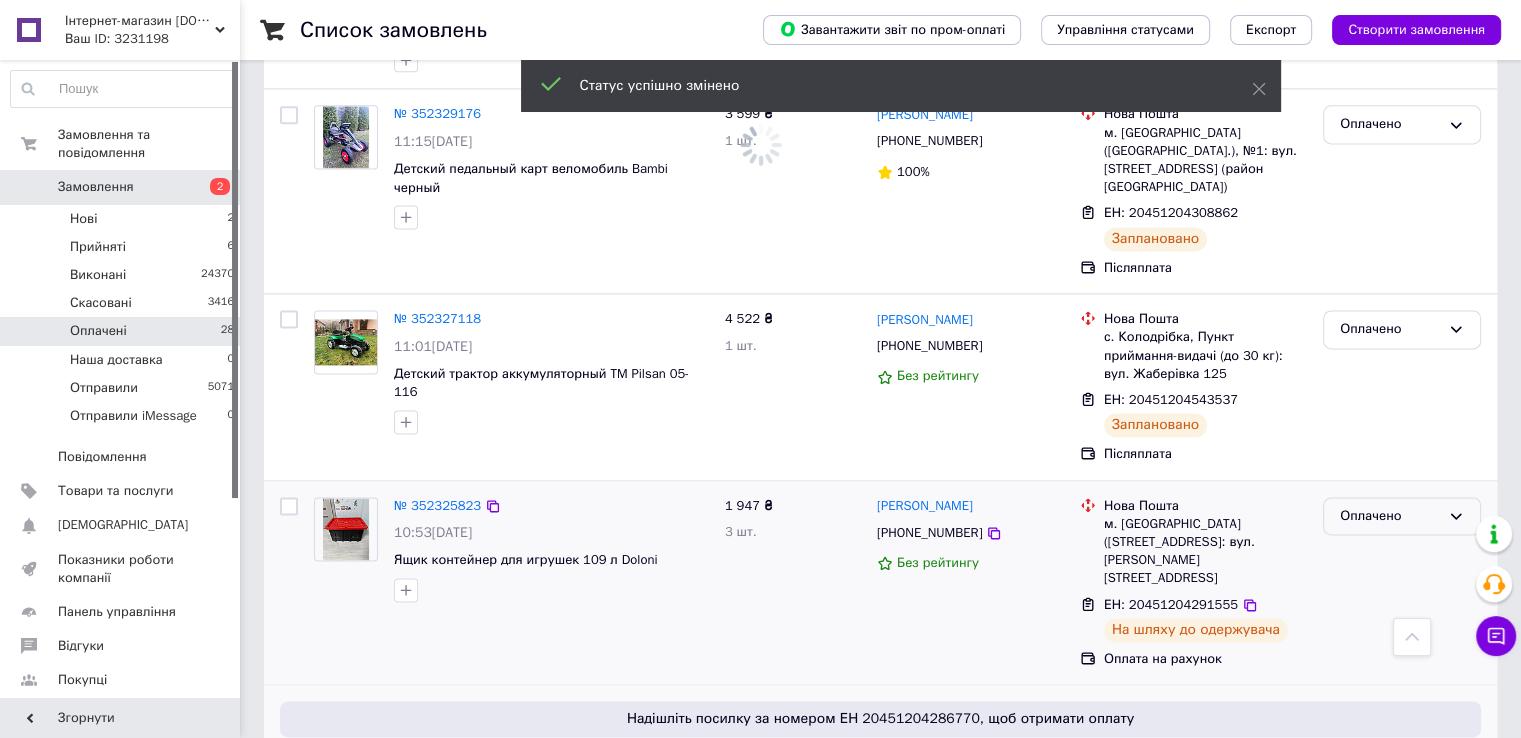 click on "Оплачено" at bounding box center [1390, 516] 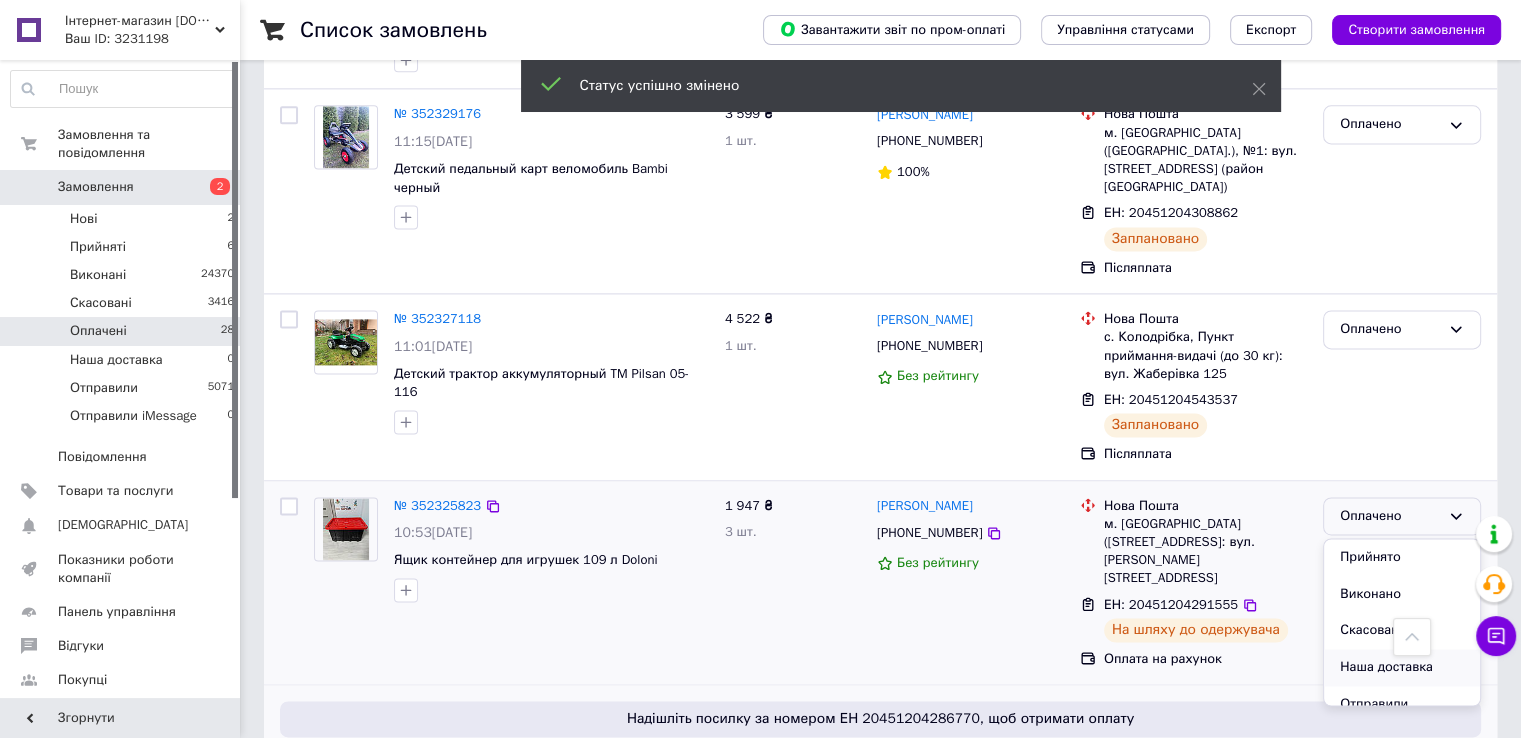 scroll, scrollTop: 74, scrollLeft: 0, axis: vertical 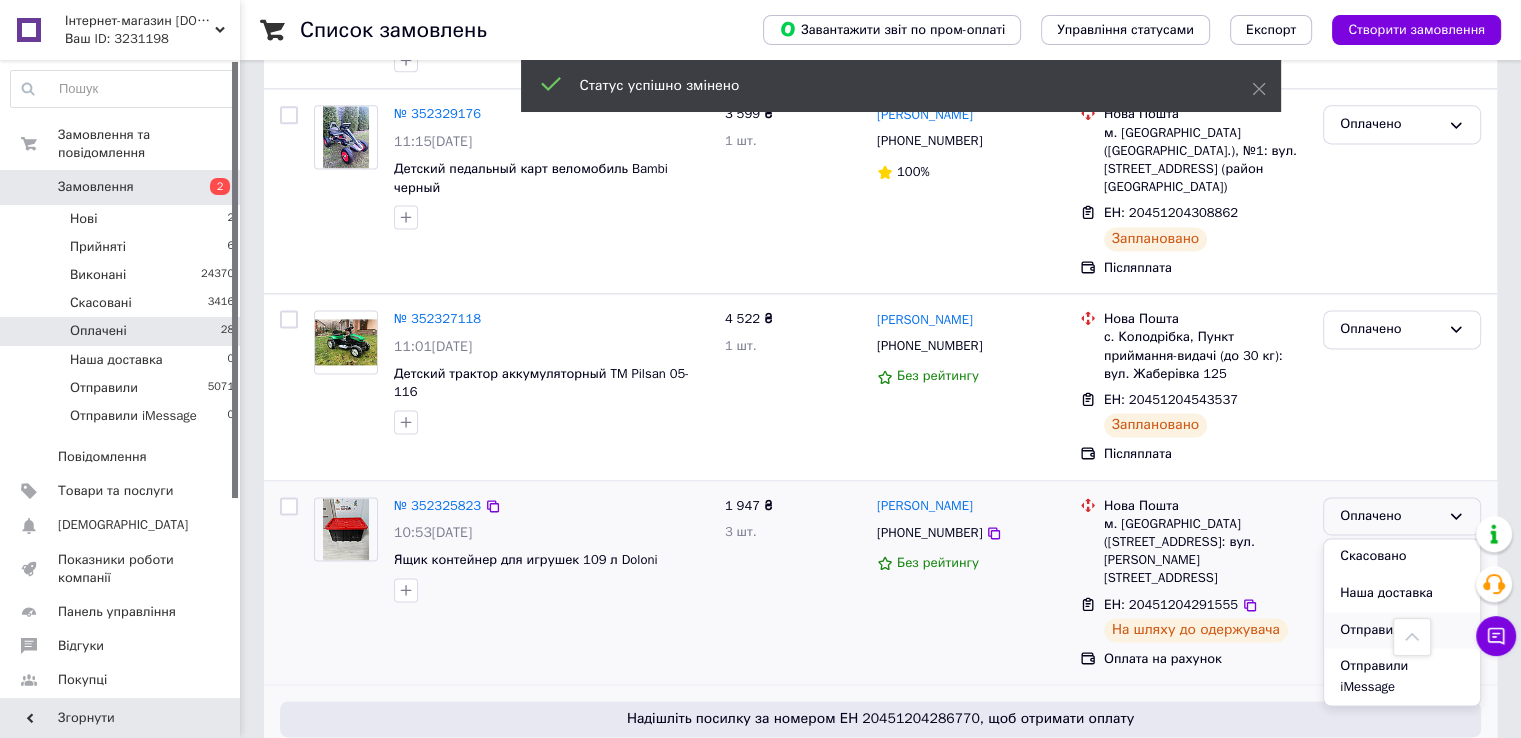 click on "Отправили" at bounding box center [1402, 630] 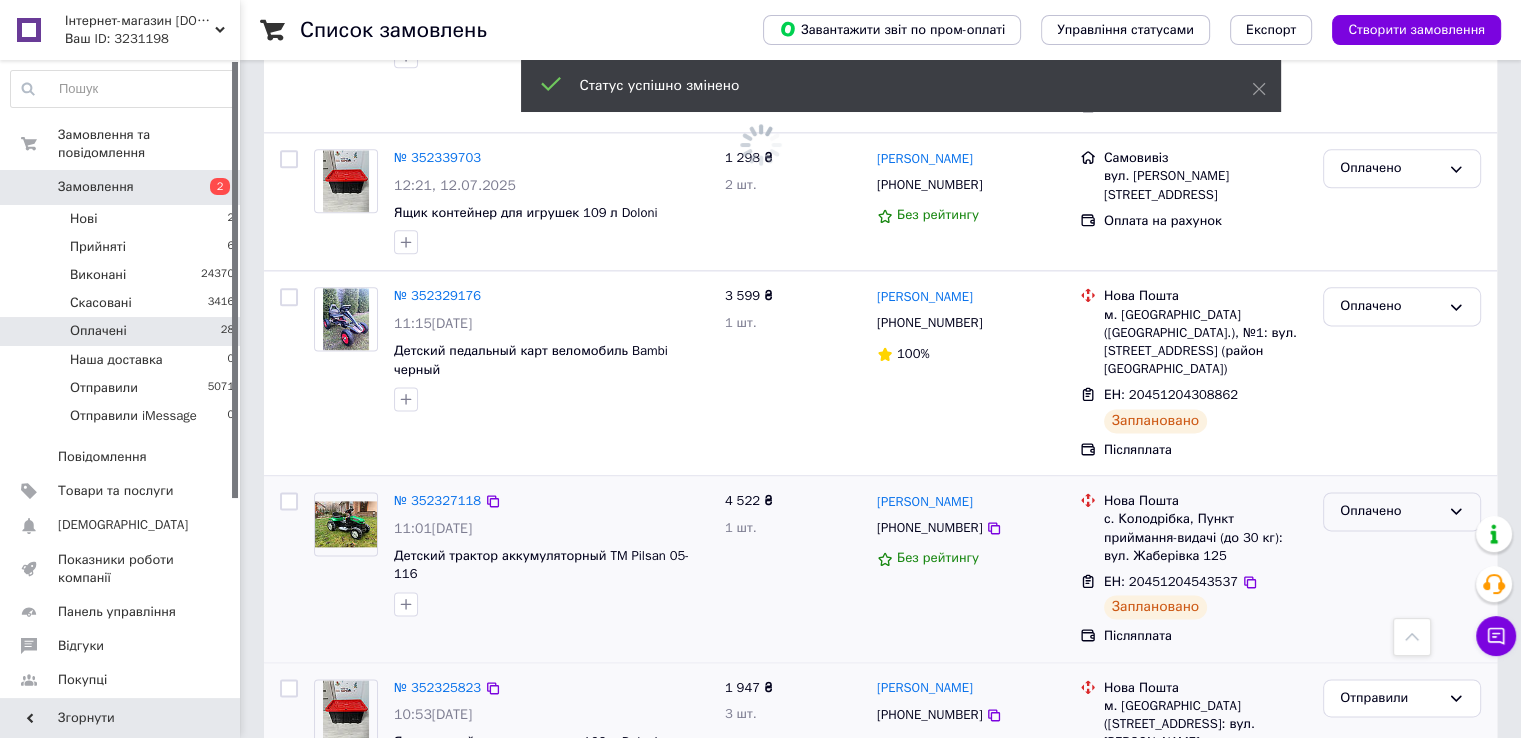 scroll, scrollTop: 2516, scrollLeft: 0, axis: vertical 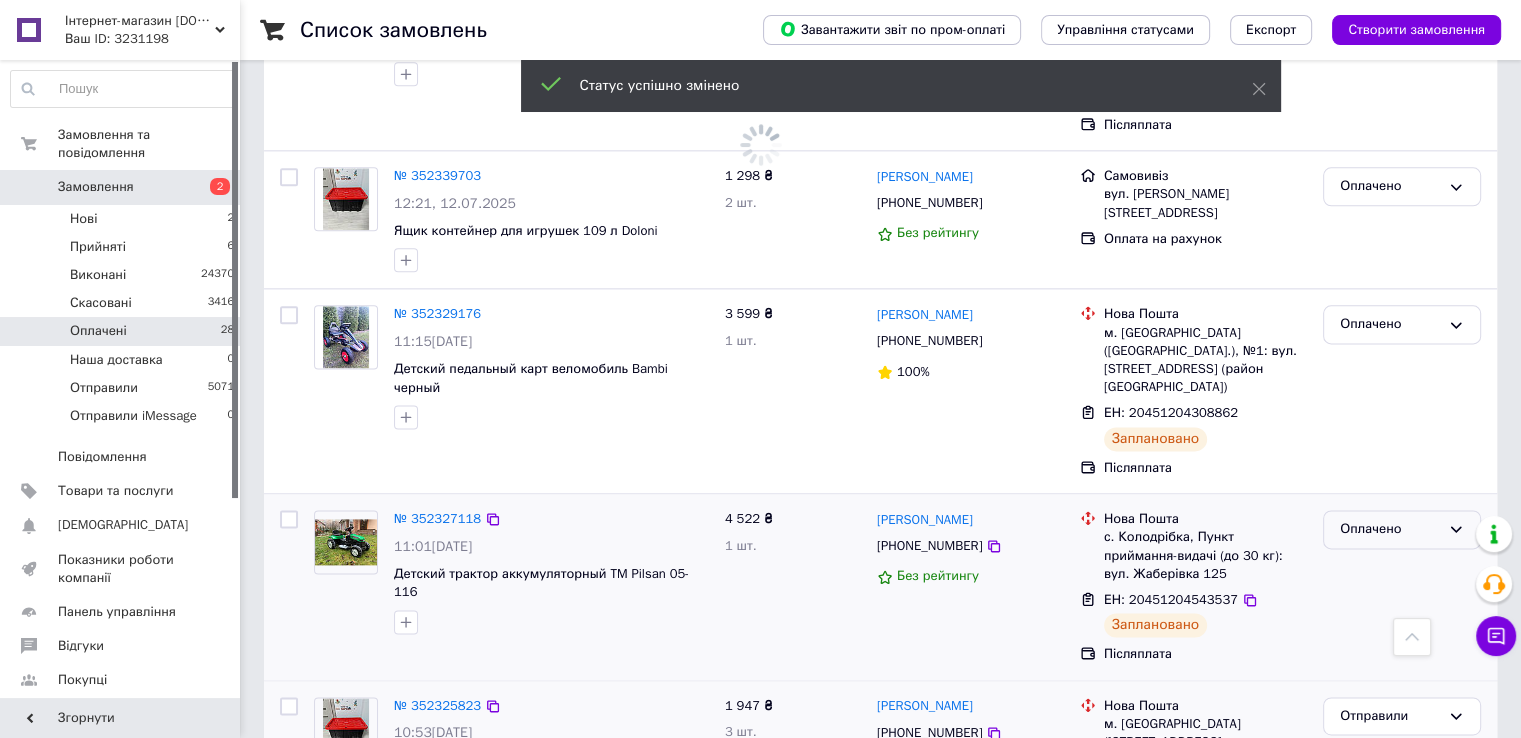 click on "Оплачено" at bounding box center (1390, 529) 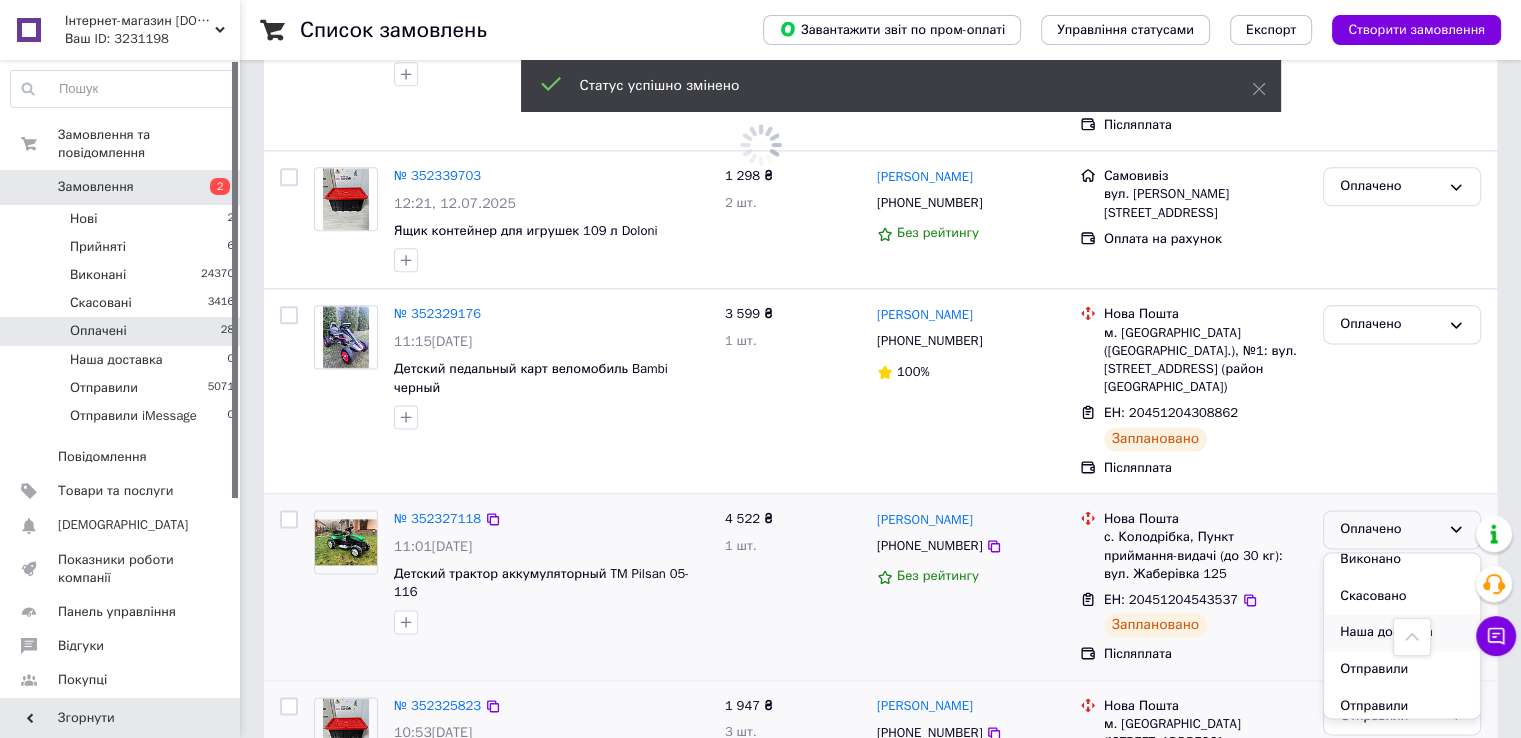 scroll, scrollTop: 74, scrollLeft: 0, axis: vertical 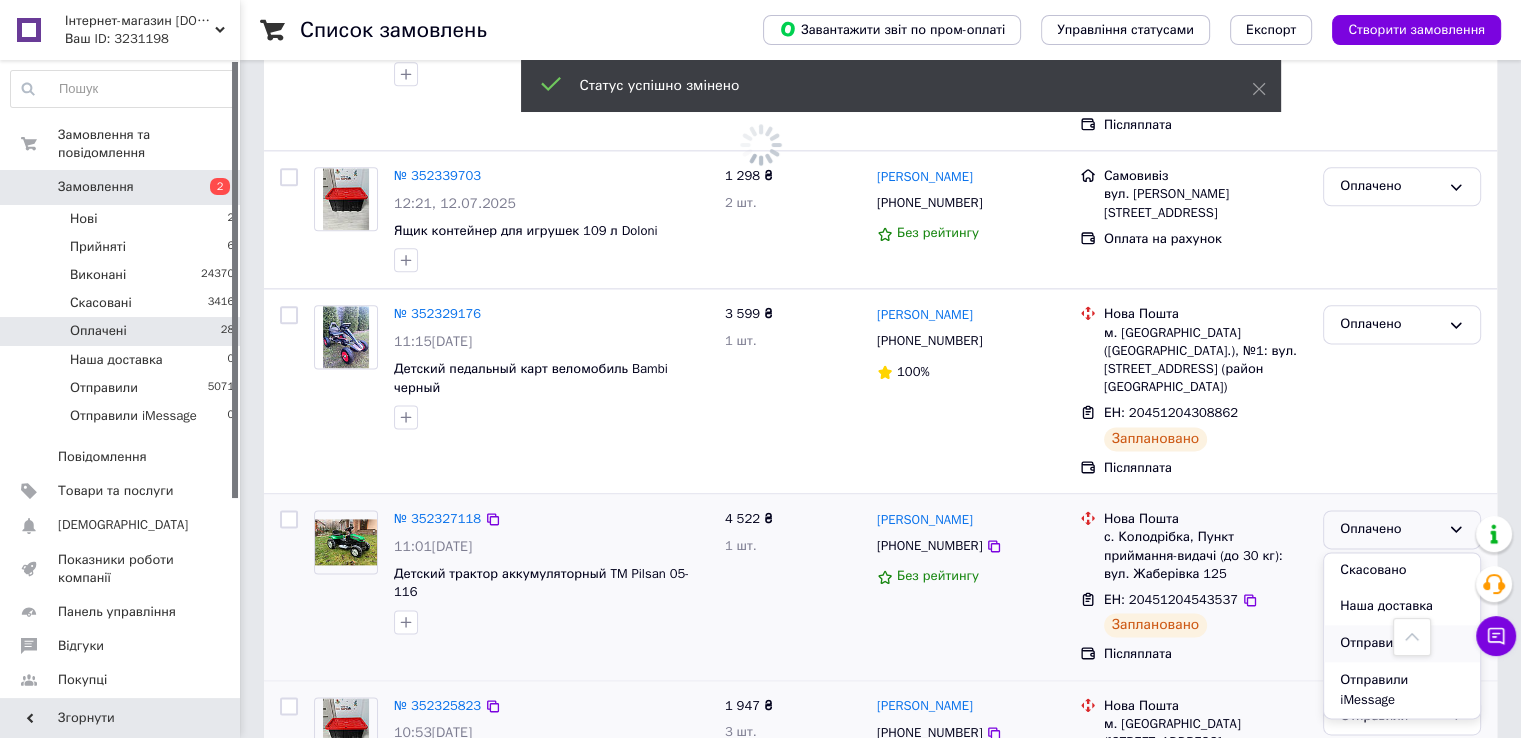 click on "Отправили" at bounding box center (1402, 643) 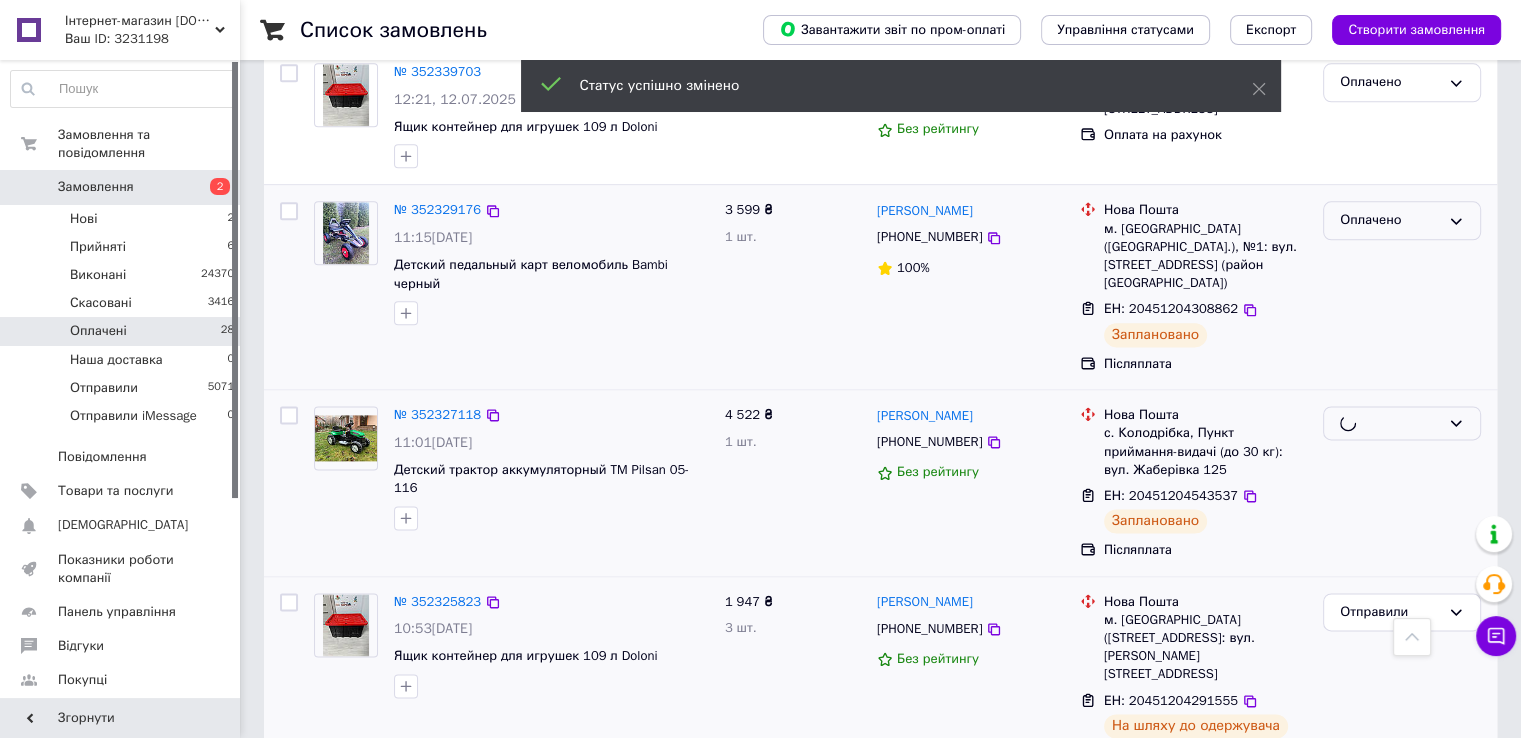 scroll, scrollTop: 2316, scrollLeft: 0, axis: vertical 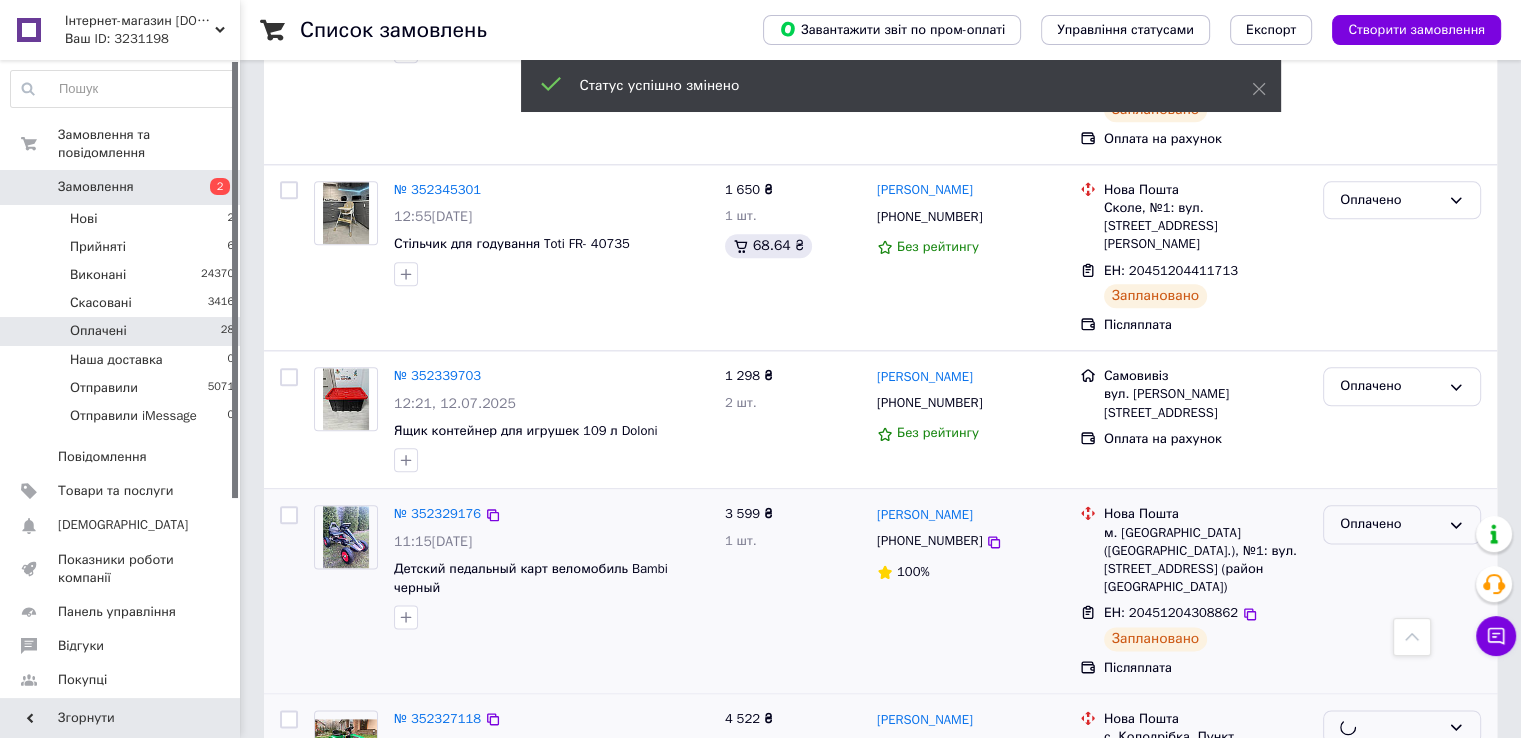 click on "Оплачено" at bounding box center [1390, 524] 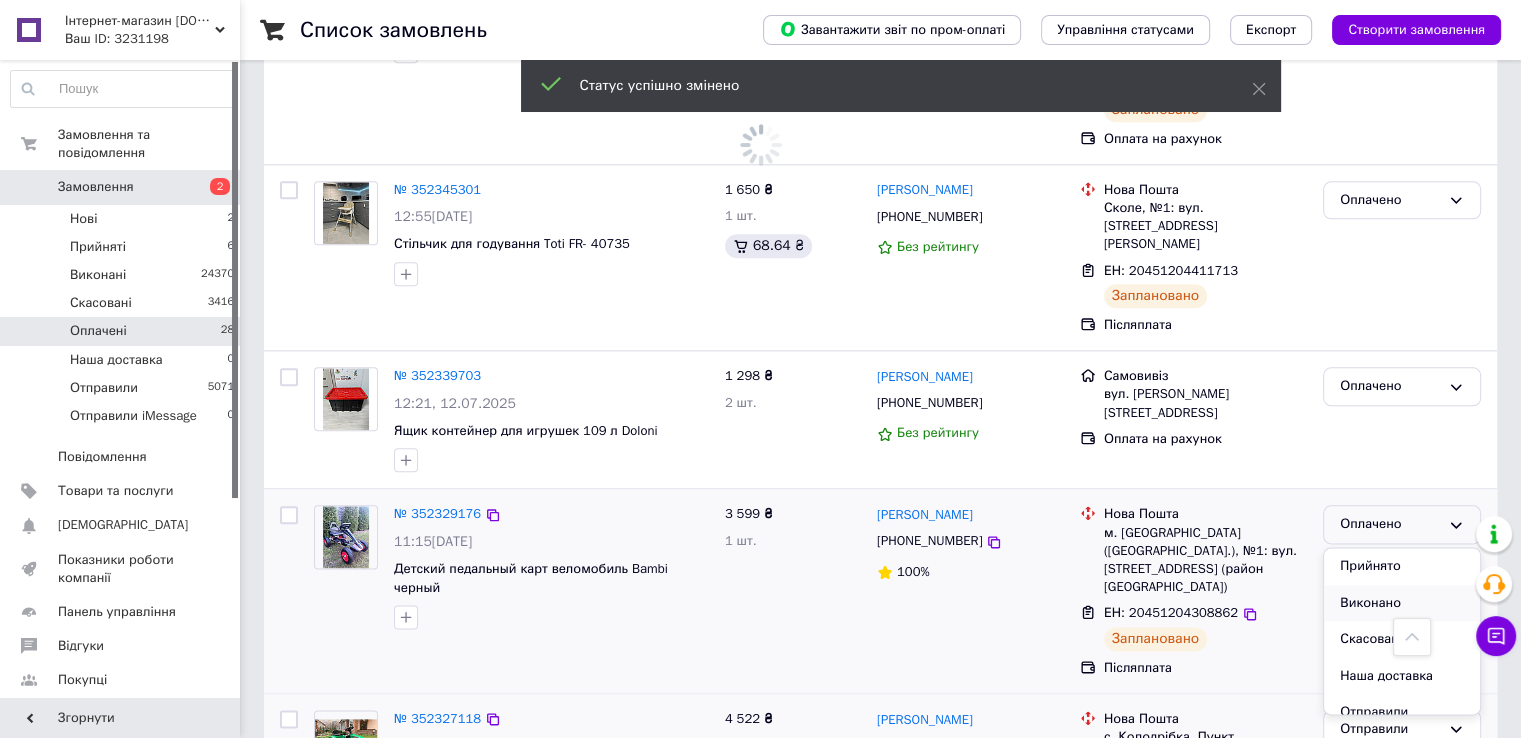 scroll, scrollTop: 74, scrollLeft: 0, axis: vertical 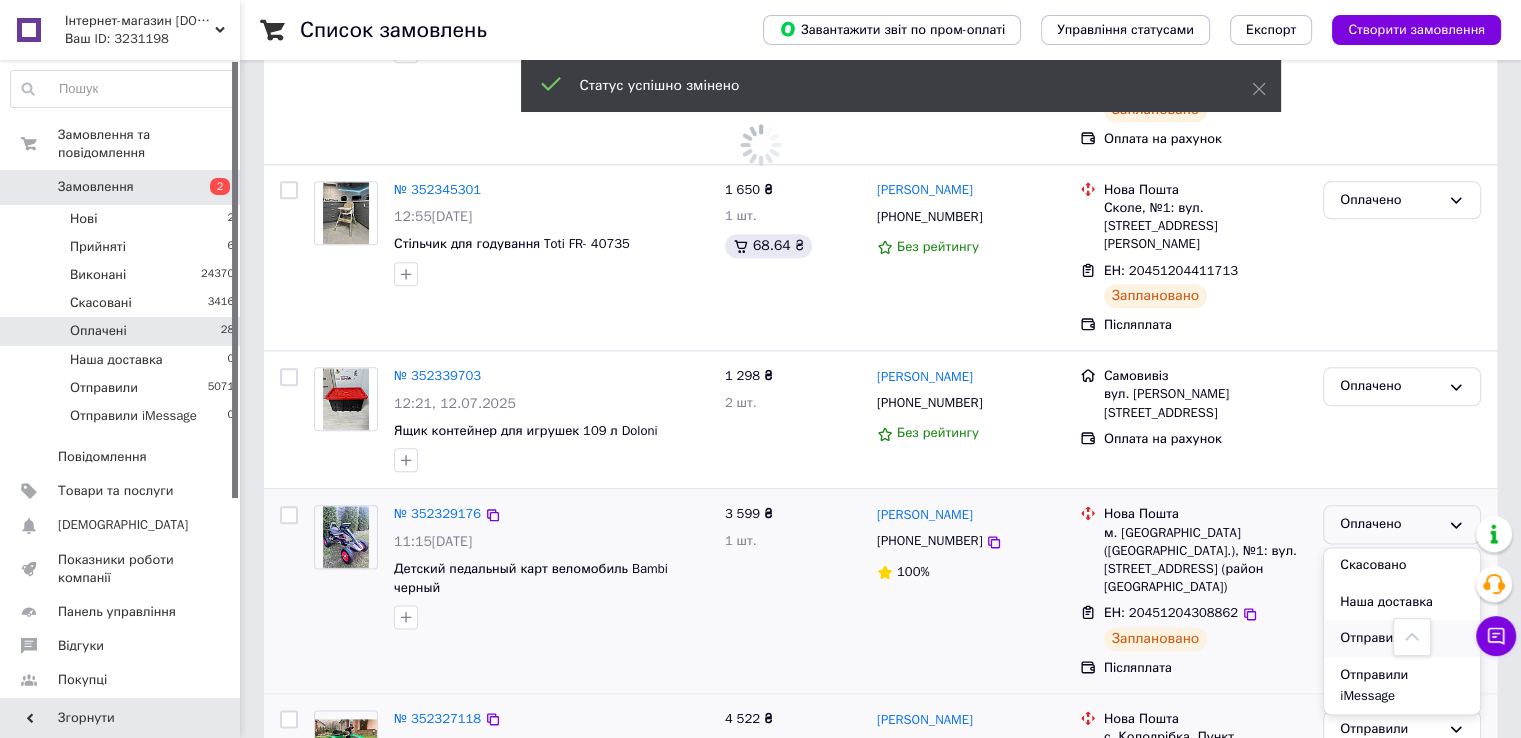 click on "Отправили" at bounding box center [1402, 638] 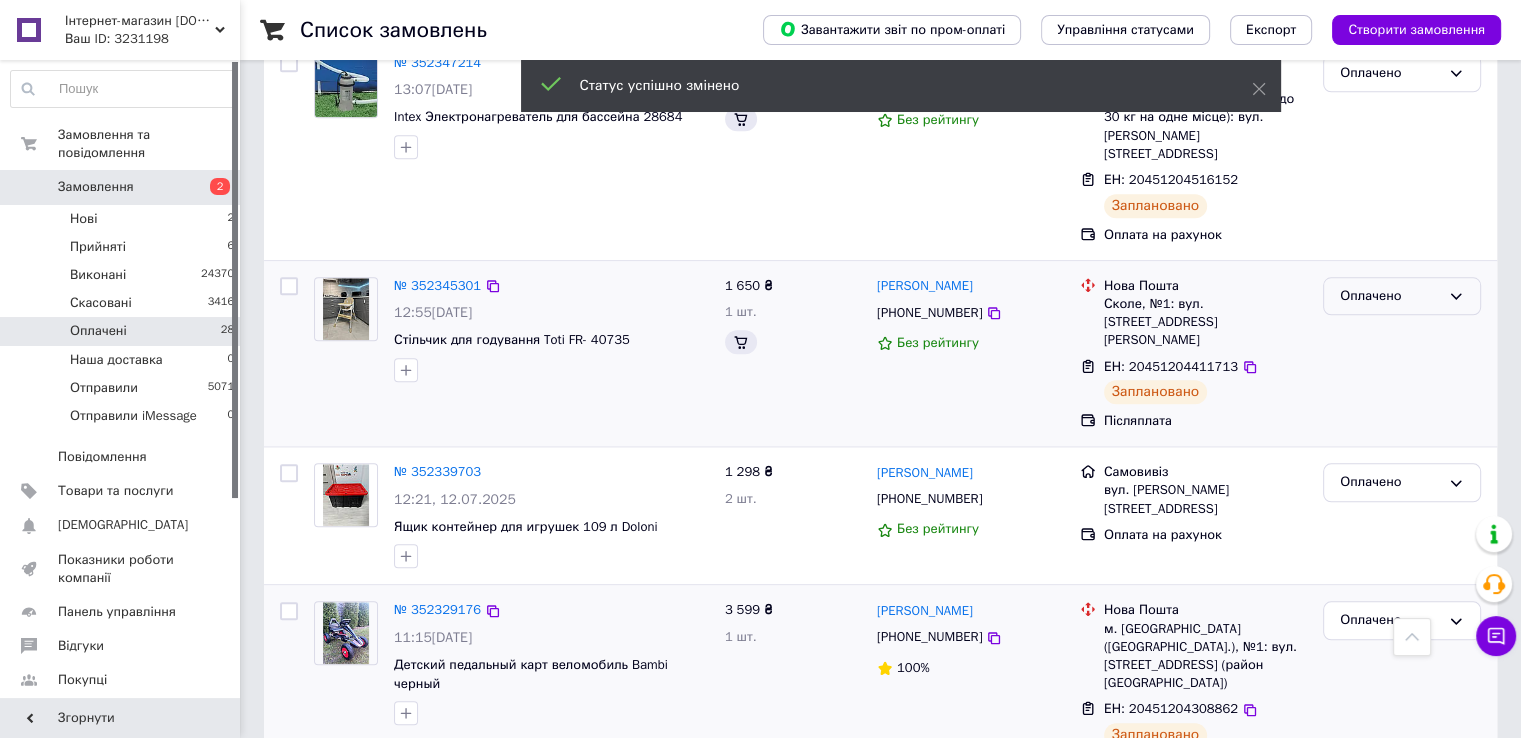 scroll, scrollTop: 2016, scrollLeft: 0, axis: vertical 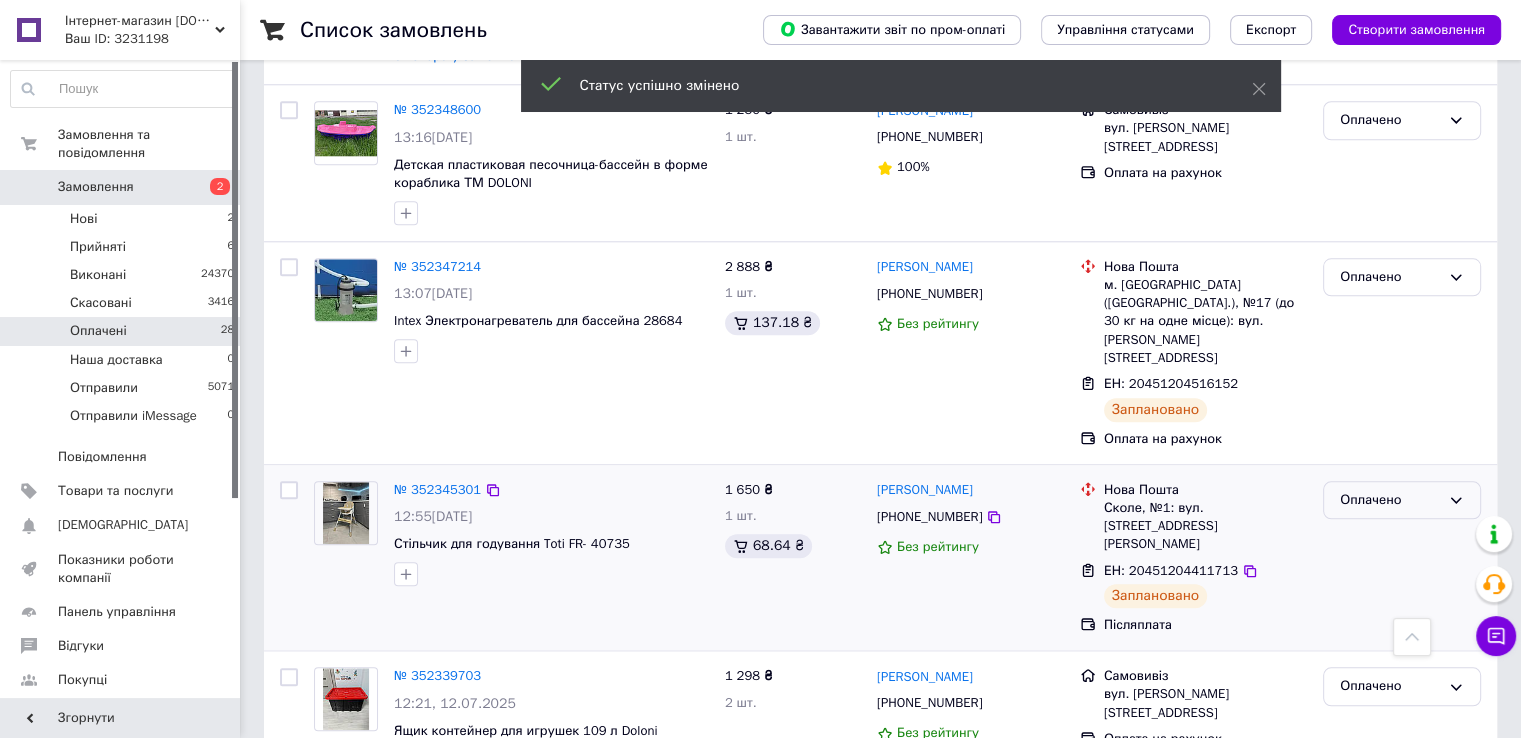 click on "Оплачено" at bounding box center (1390, 500) 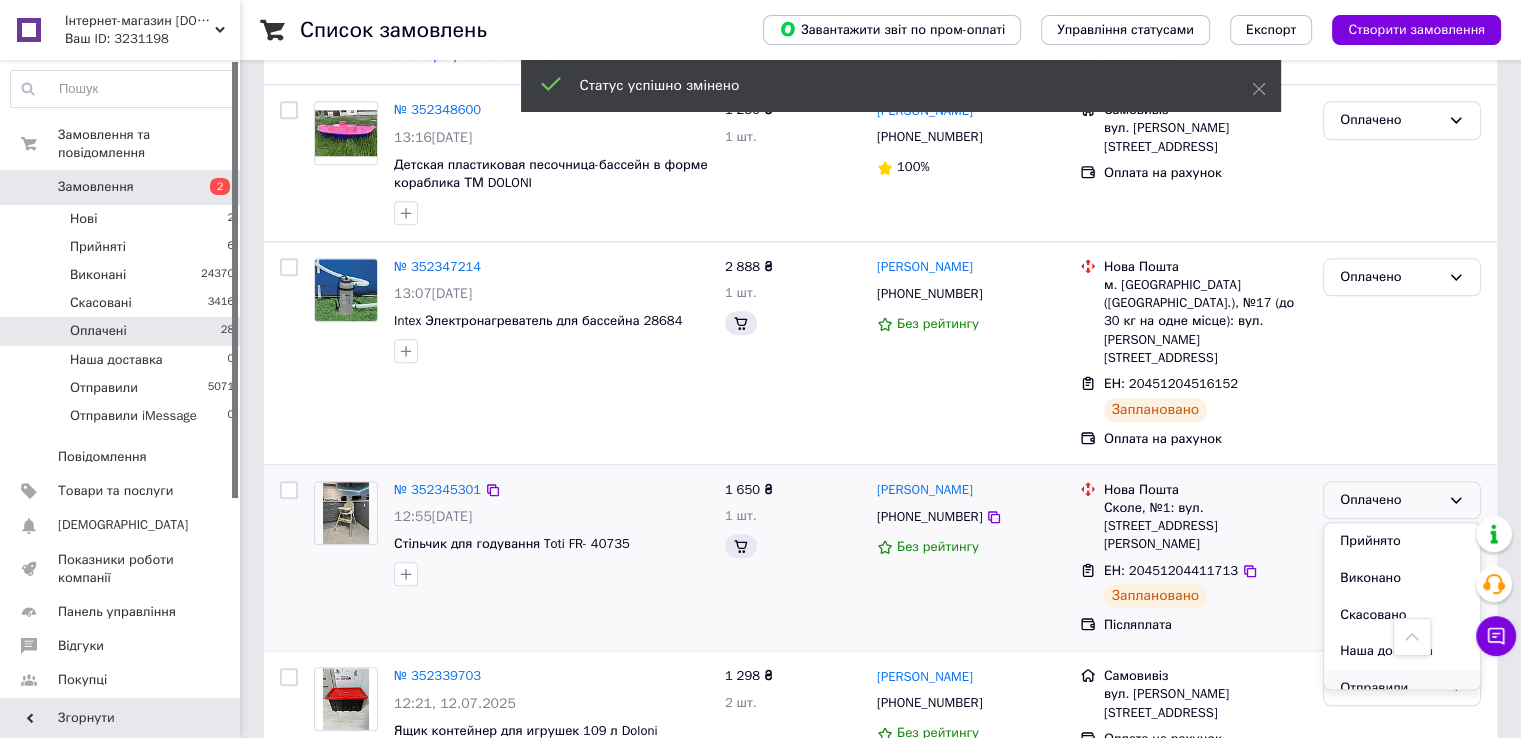 scroll, scrollTop: 74, scrollLeft: 0, axis: vertical 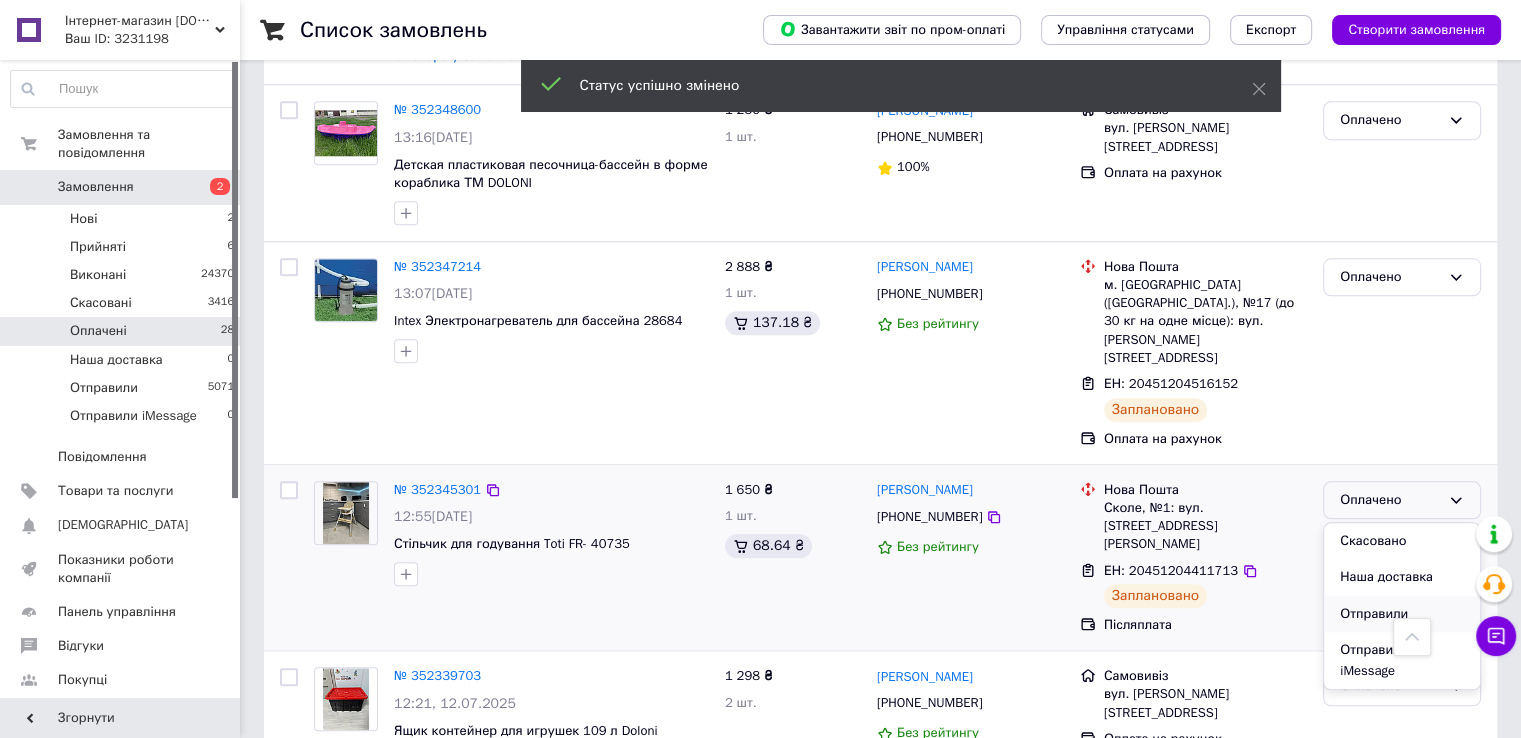 click on "Отправили" at bounding box center [1402, 614] 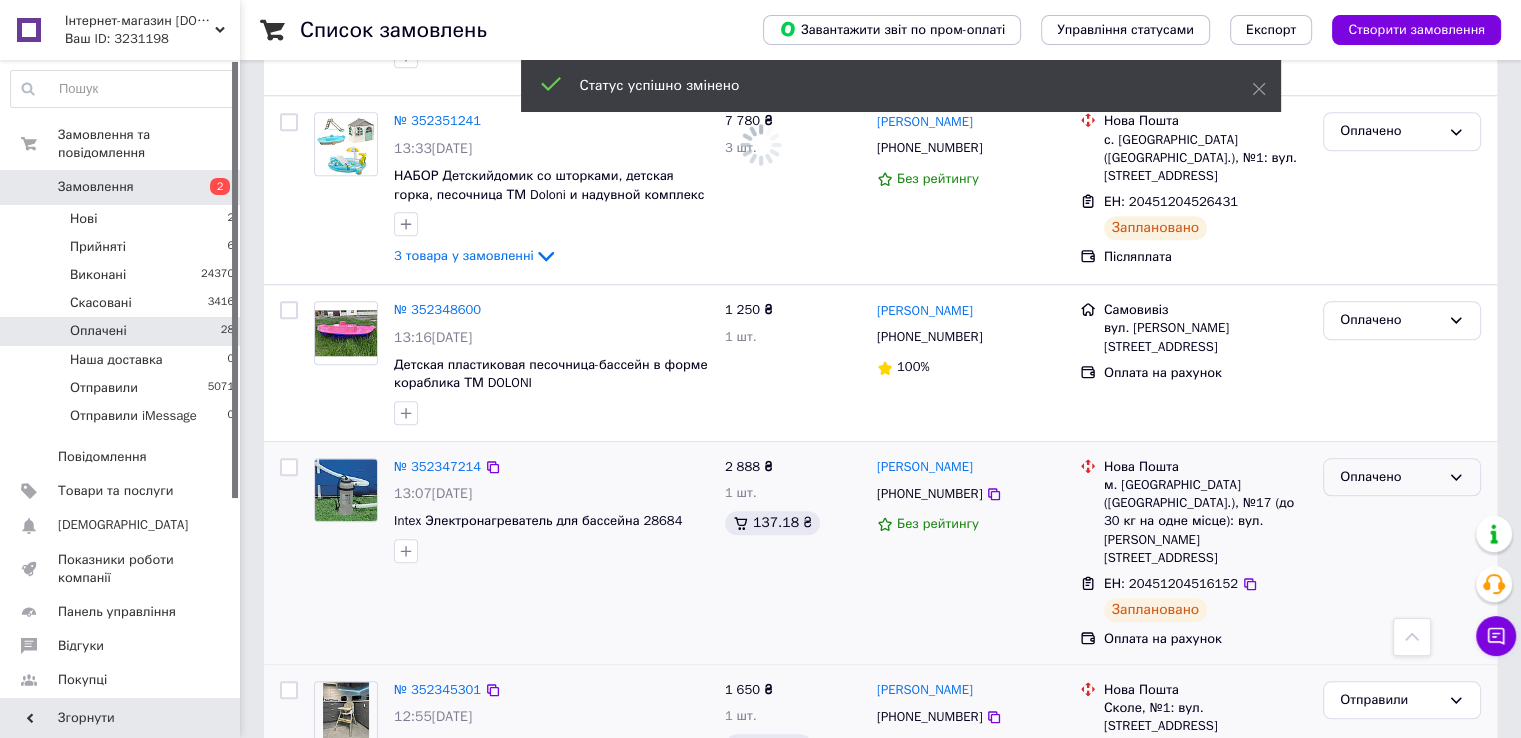 scroll, scrollTop: 1816, scrollLeft: 0, axis: vertical 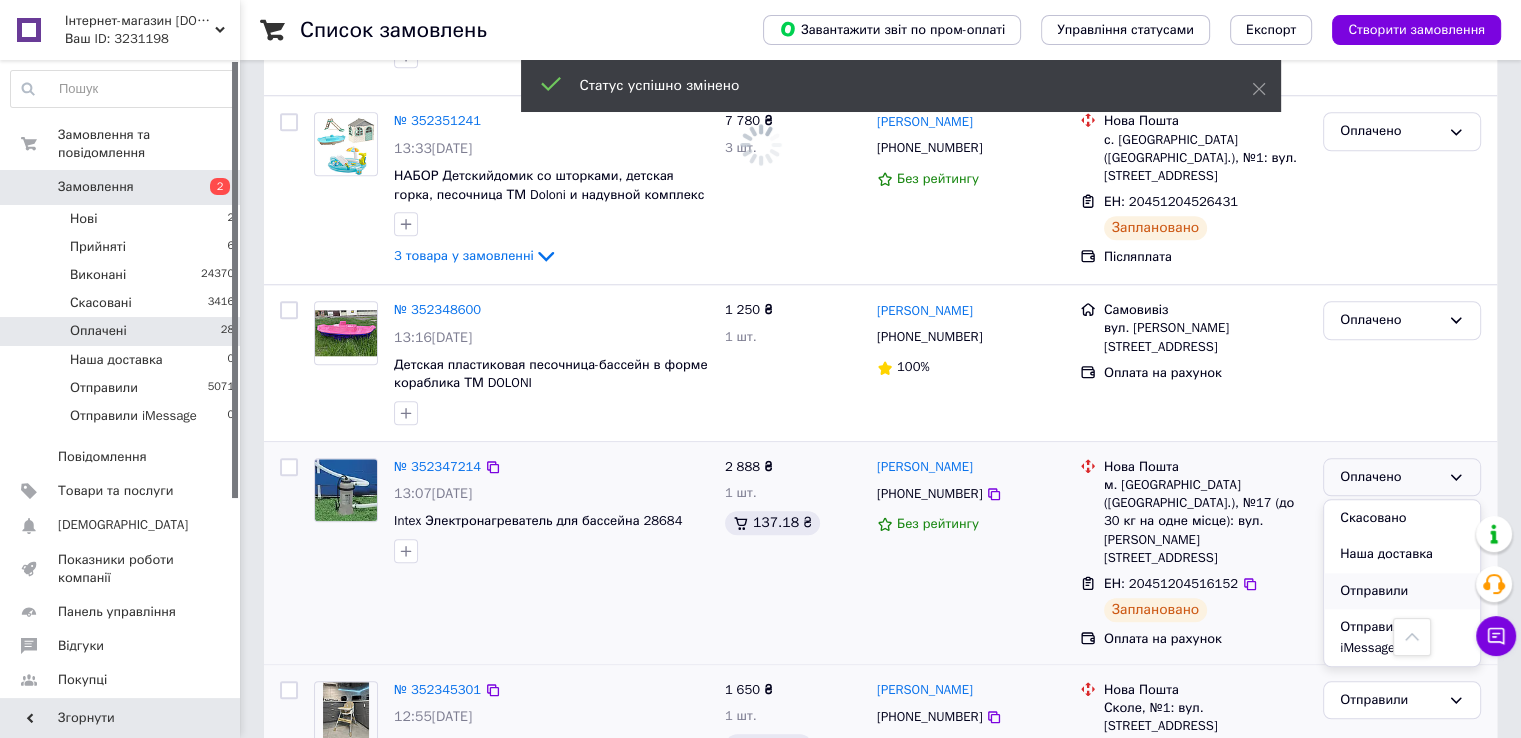 click on "Отправили" at bounding box center (1402, 591) 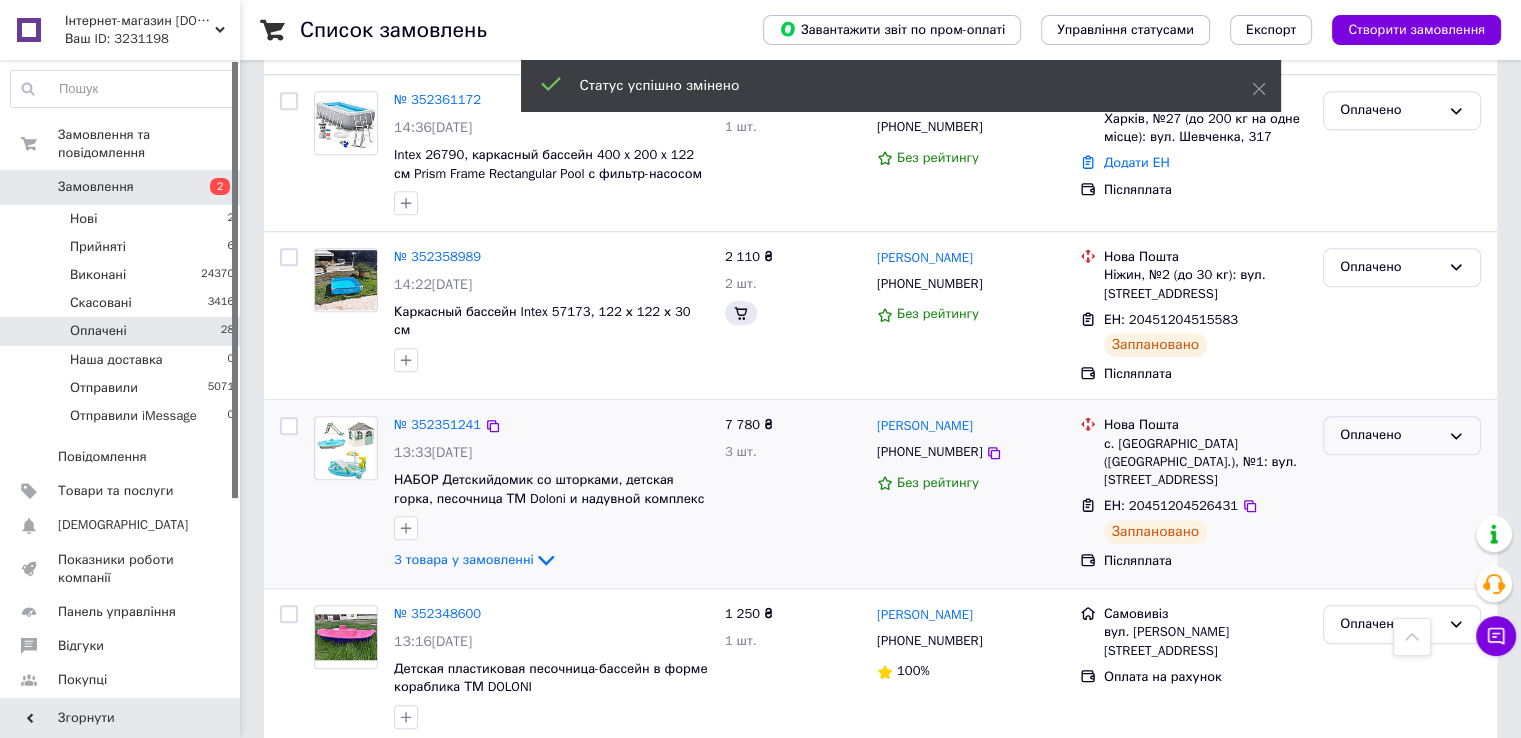 scroll, scrollTop: 1516, scrollLeft: 0, axis: vertical 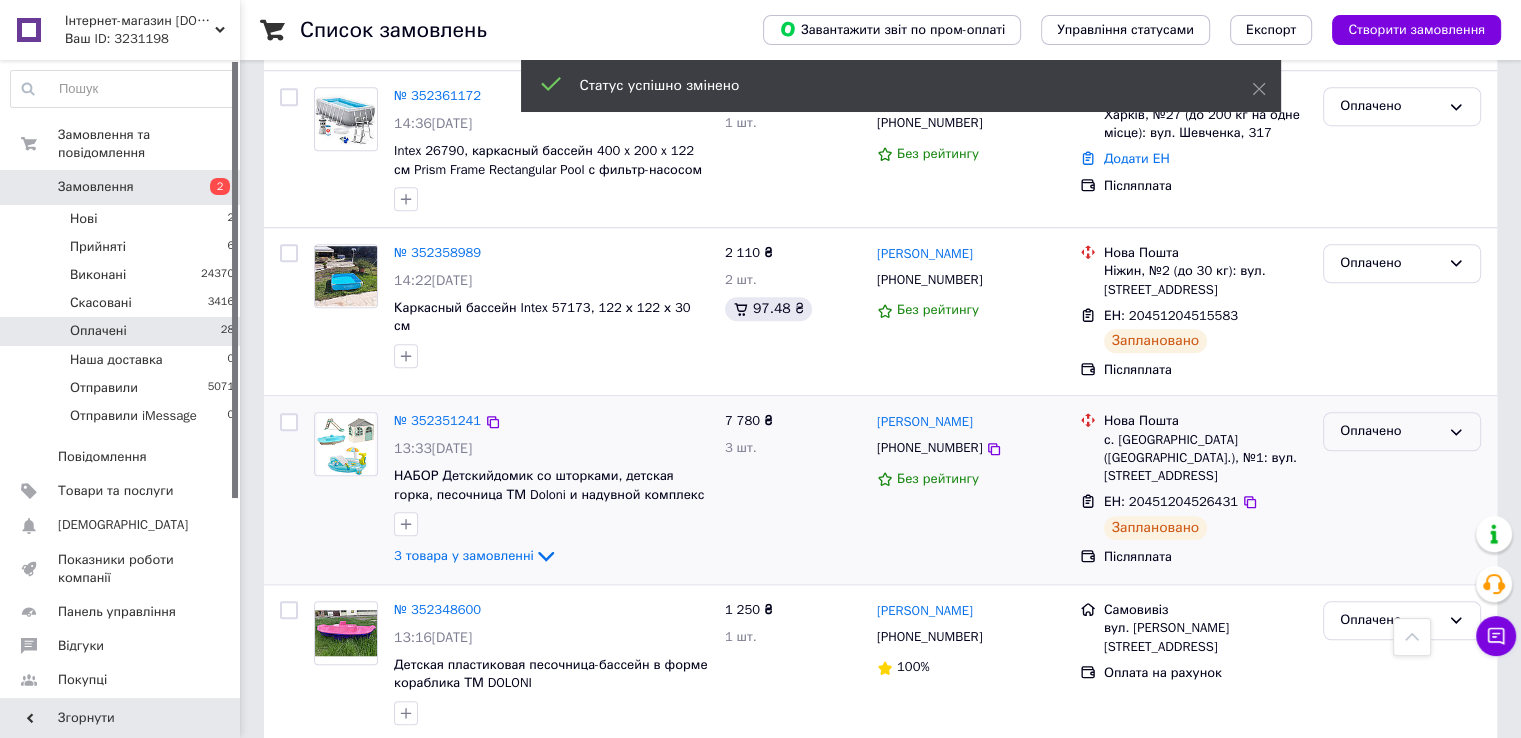 click on "Оплачено" at bounding box center [1390, 431] 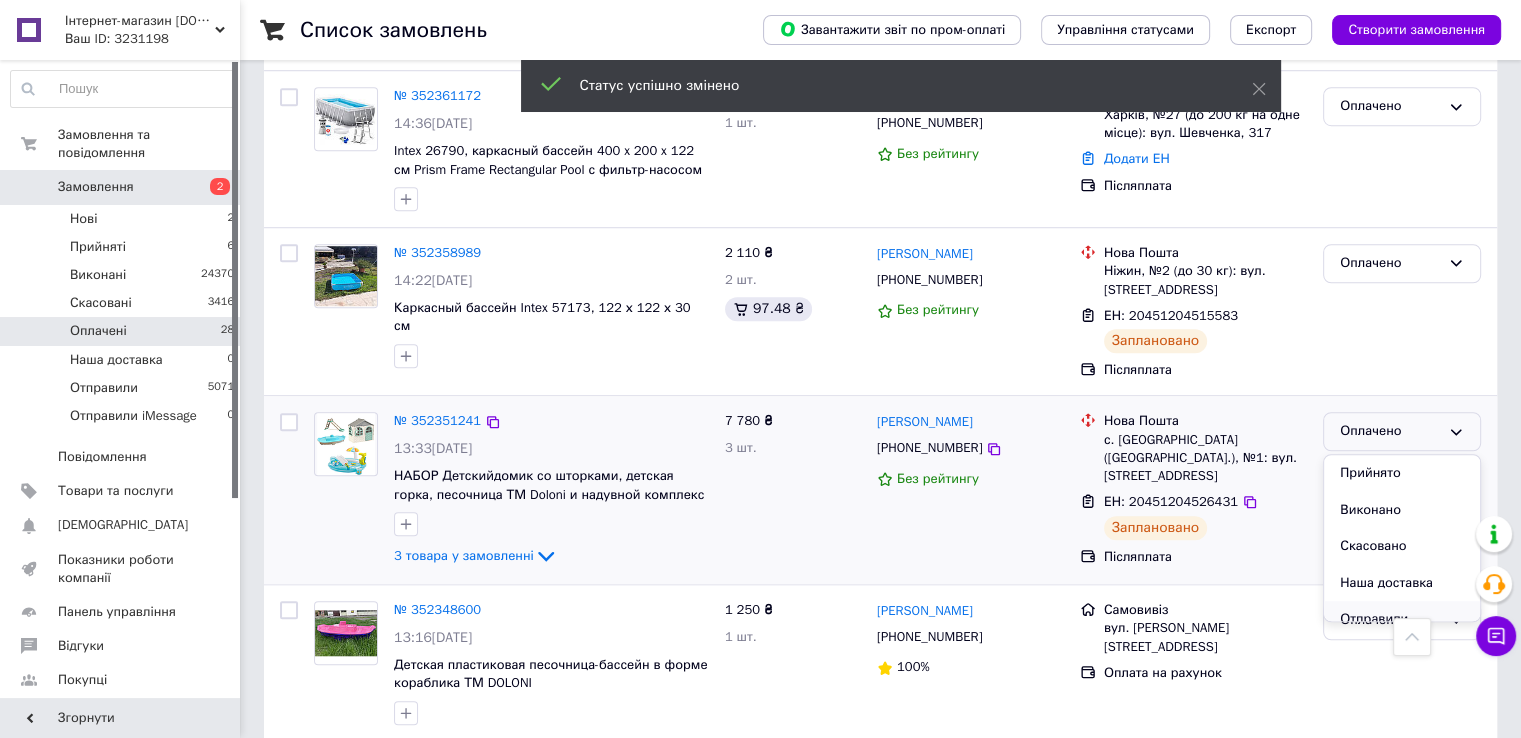 scroll, scrollTop: 74, scrollLeft: 0, axis: vertical 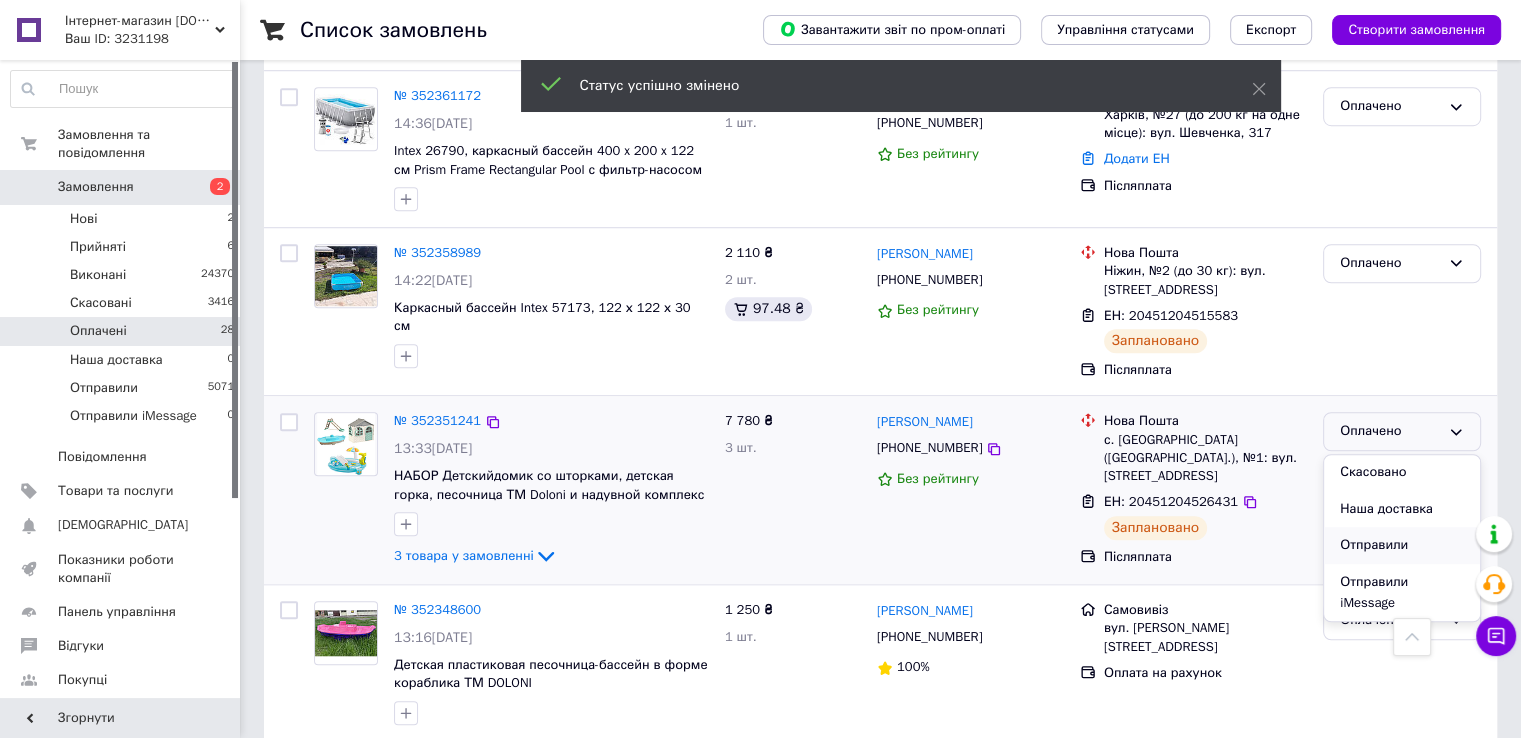 click on "Отправили" at bounding box center [1402, 545] 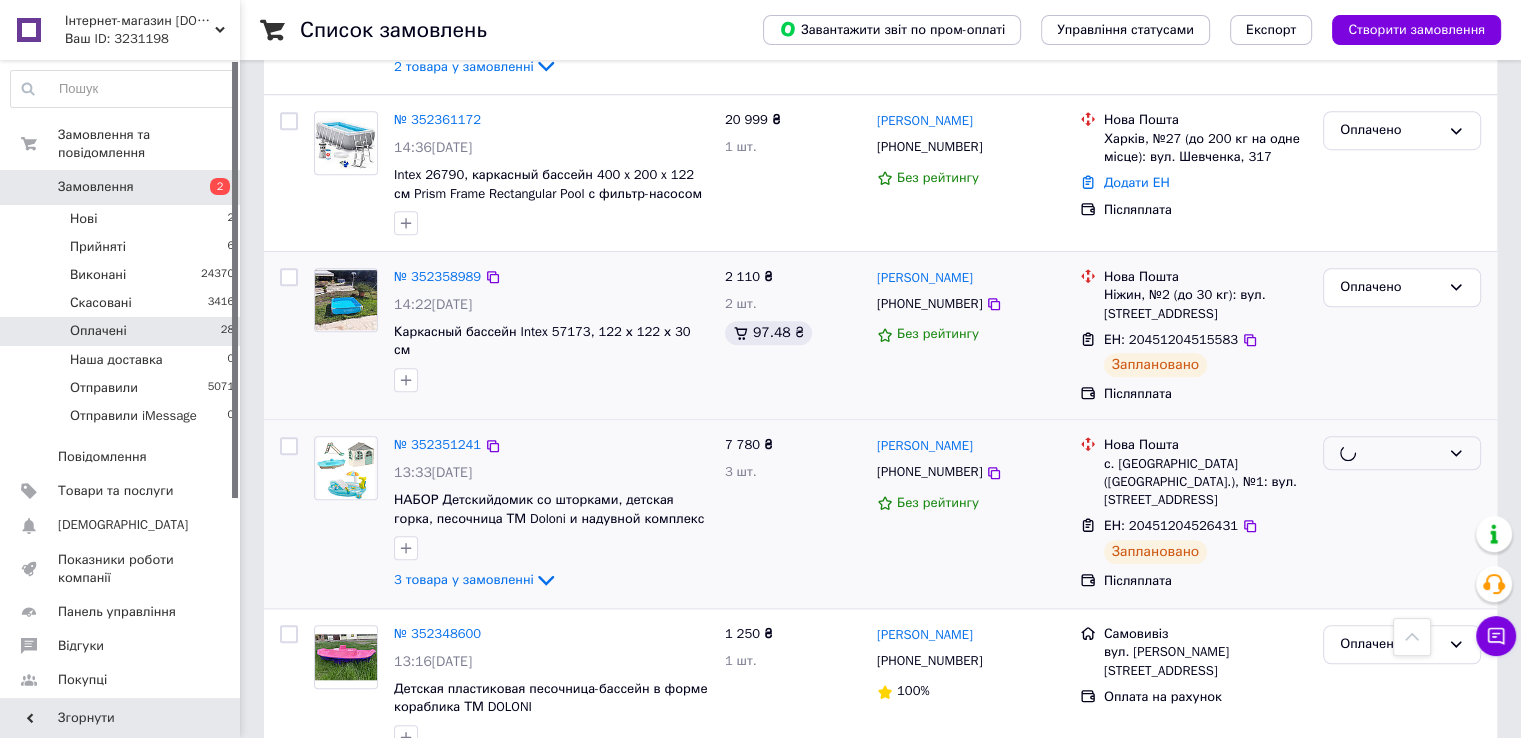 scroll, scrollTop: 1316, scrollLeft: 0, axis: vertical 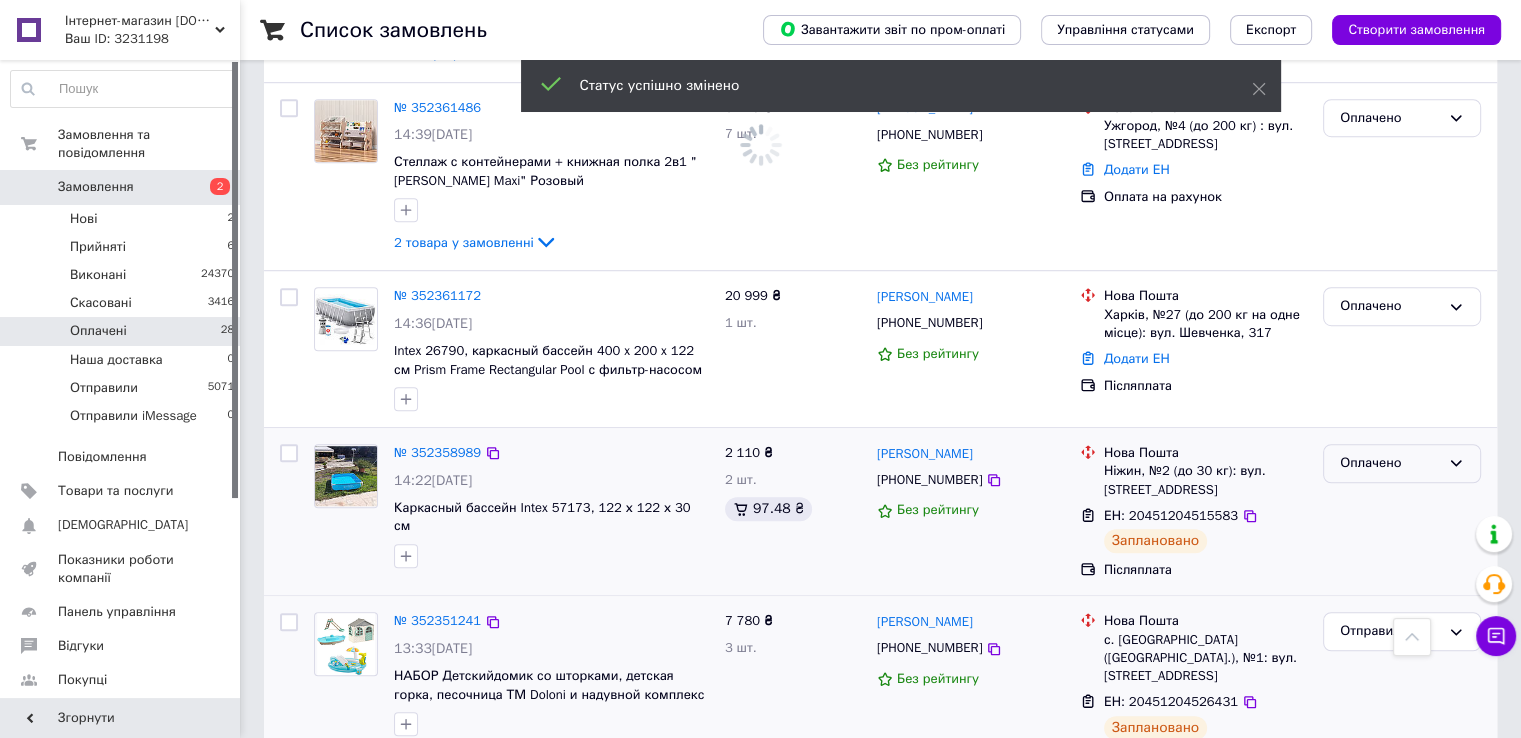 click on "Оплачено" at bounding box center (1390, 463) 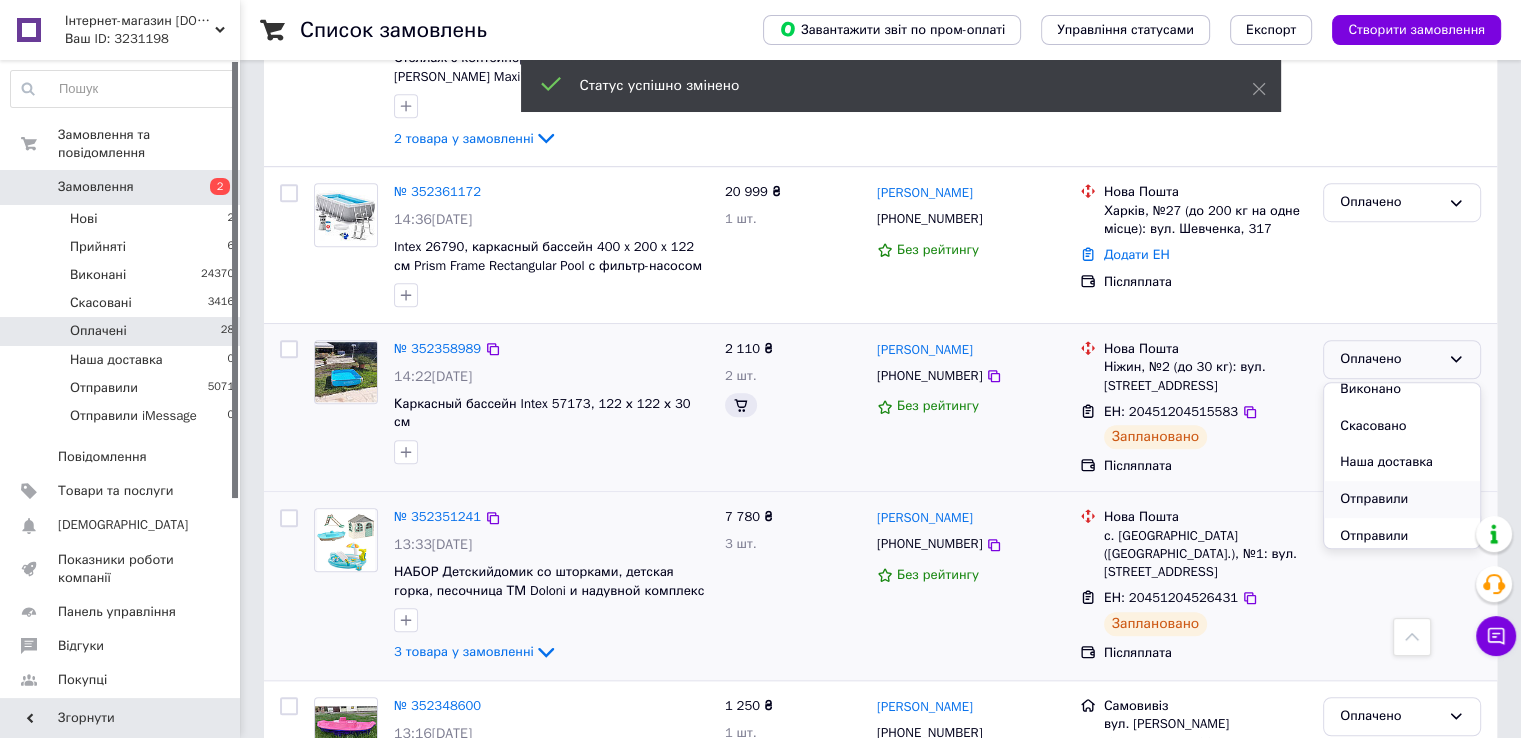 scroll, scrollTop: 74, scrollLeft: 0, axis: vertical 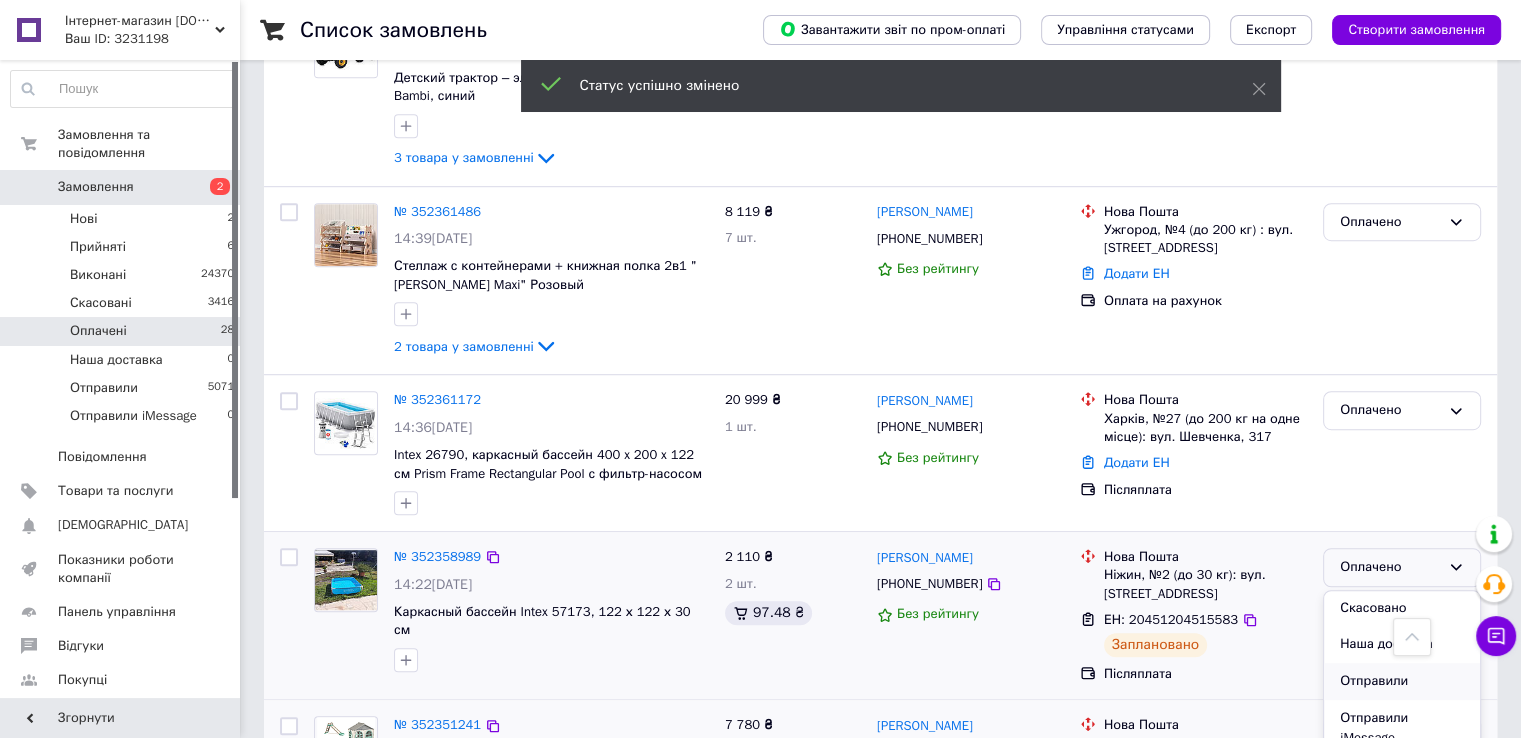 click on "Отправили" at bounding box center [1402, 681] 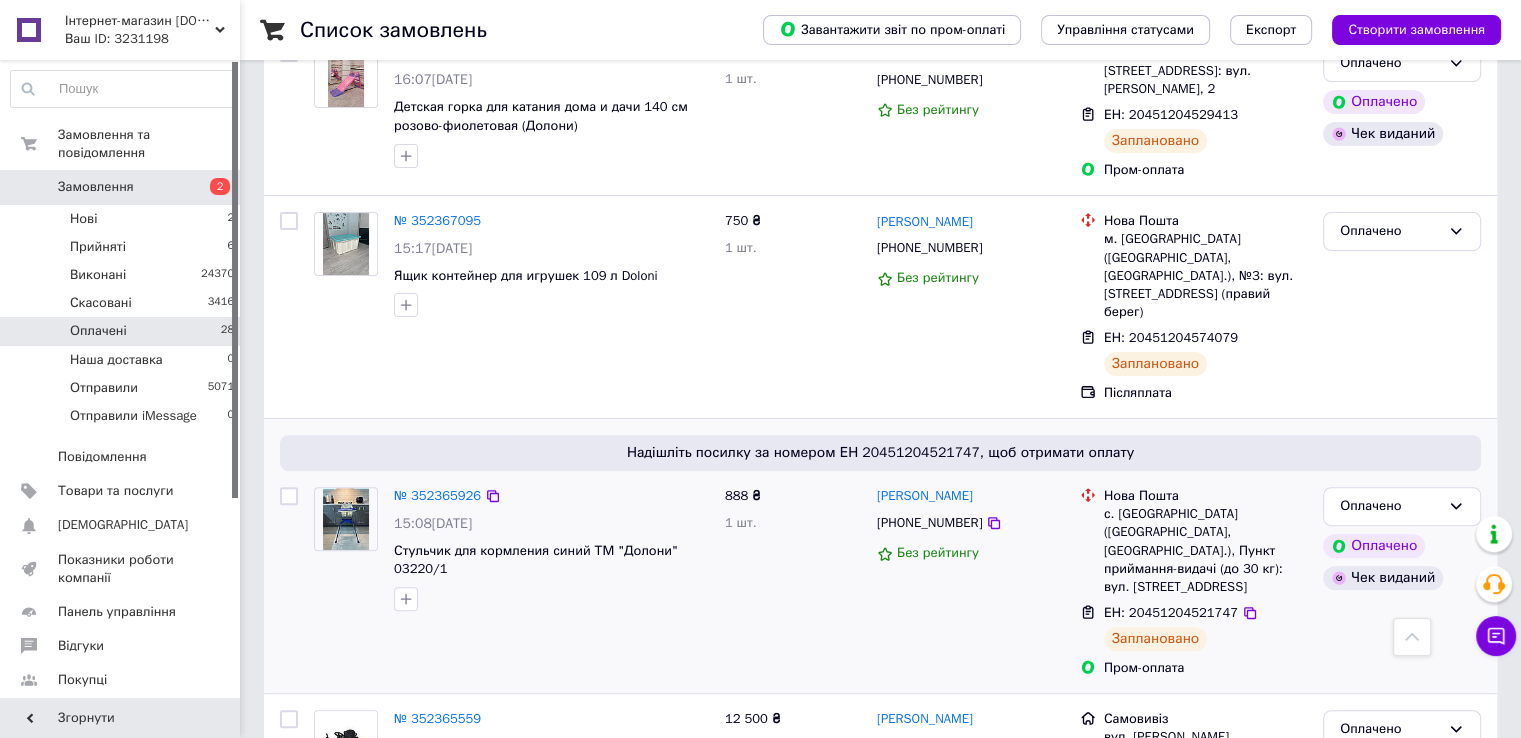 scroll, scrollTop: 416, scrollLeft: 0, axis: vertical 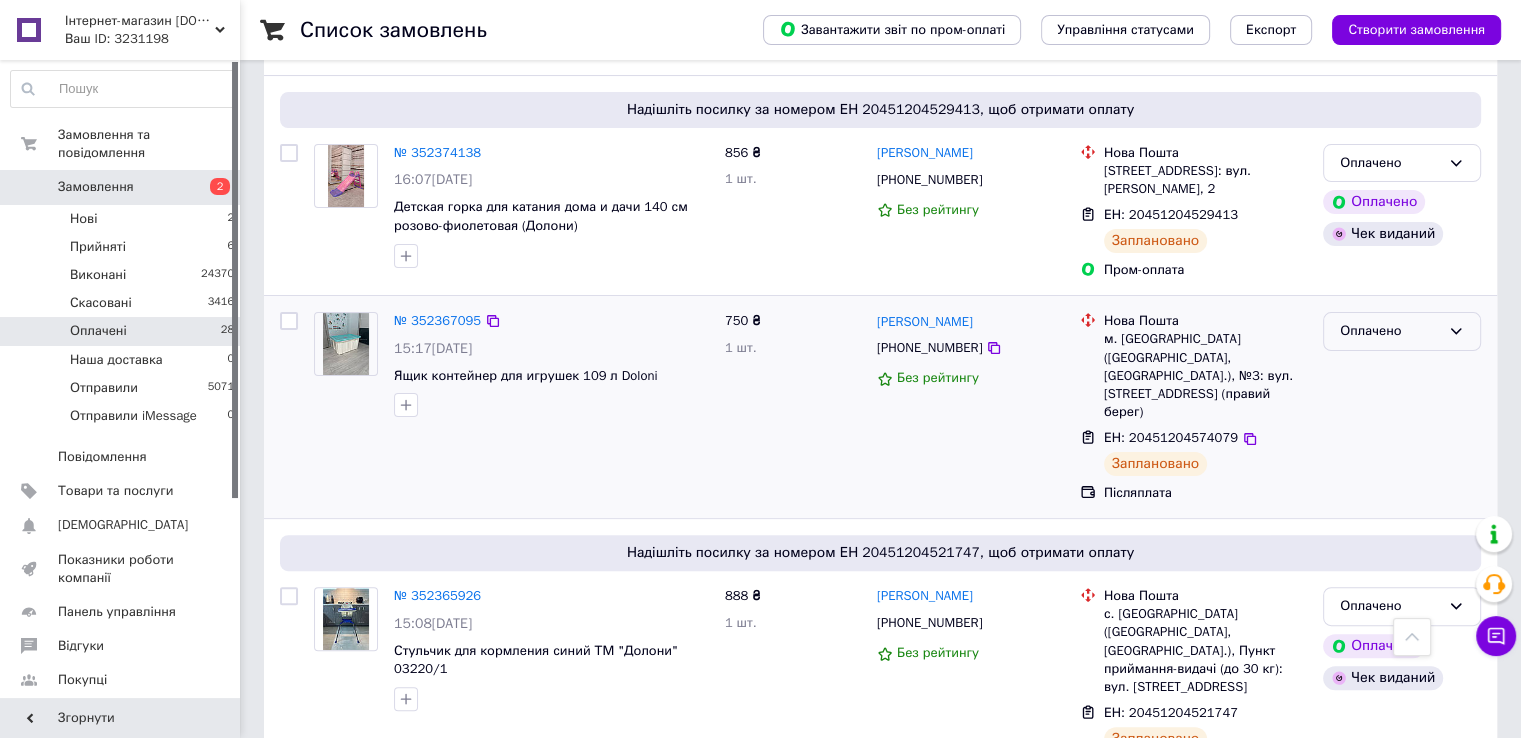 click on "Оплачено" at bounding box center [1390, 331] 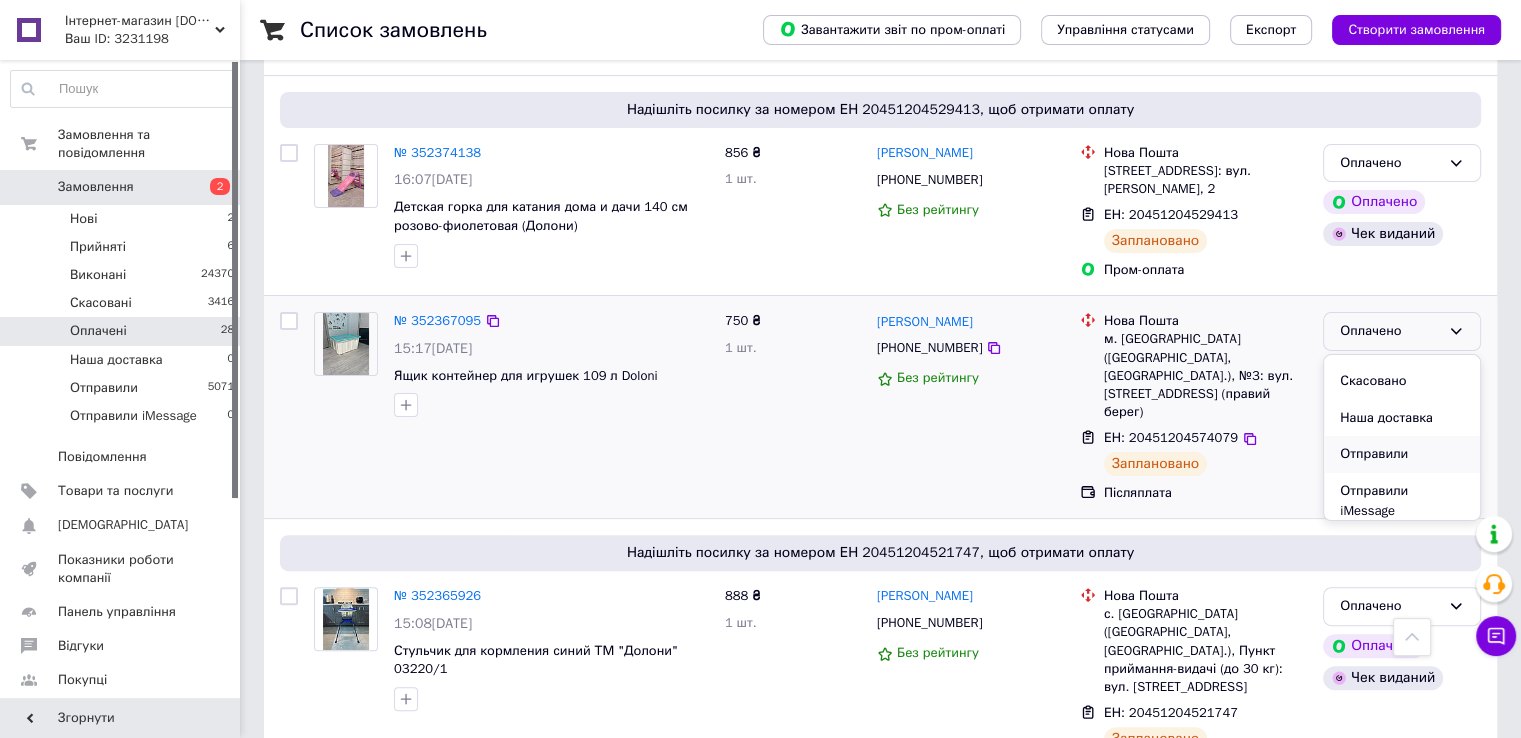 scroll, scrollTop: 74, scrollLeft: 0, axis: vertical 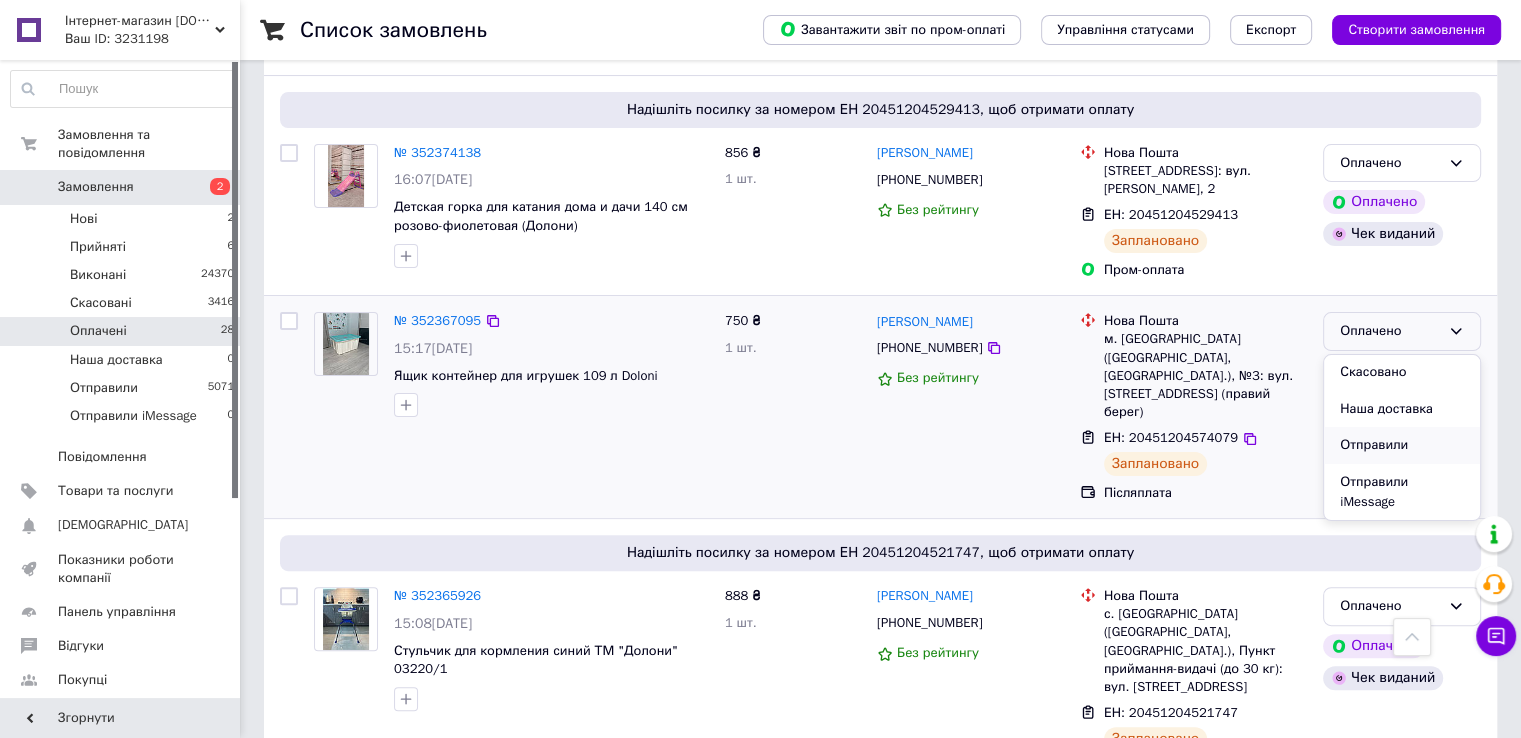click on "Отправили" at bounding box center (1402, 445) 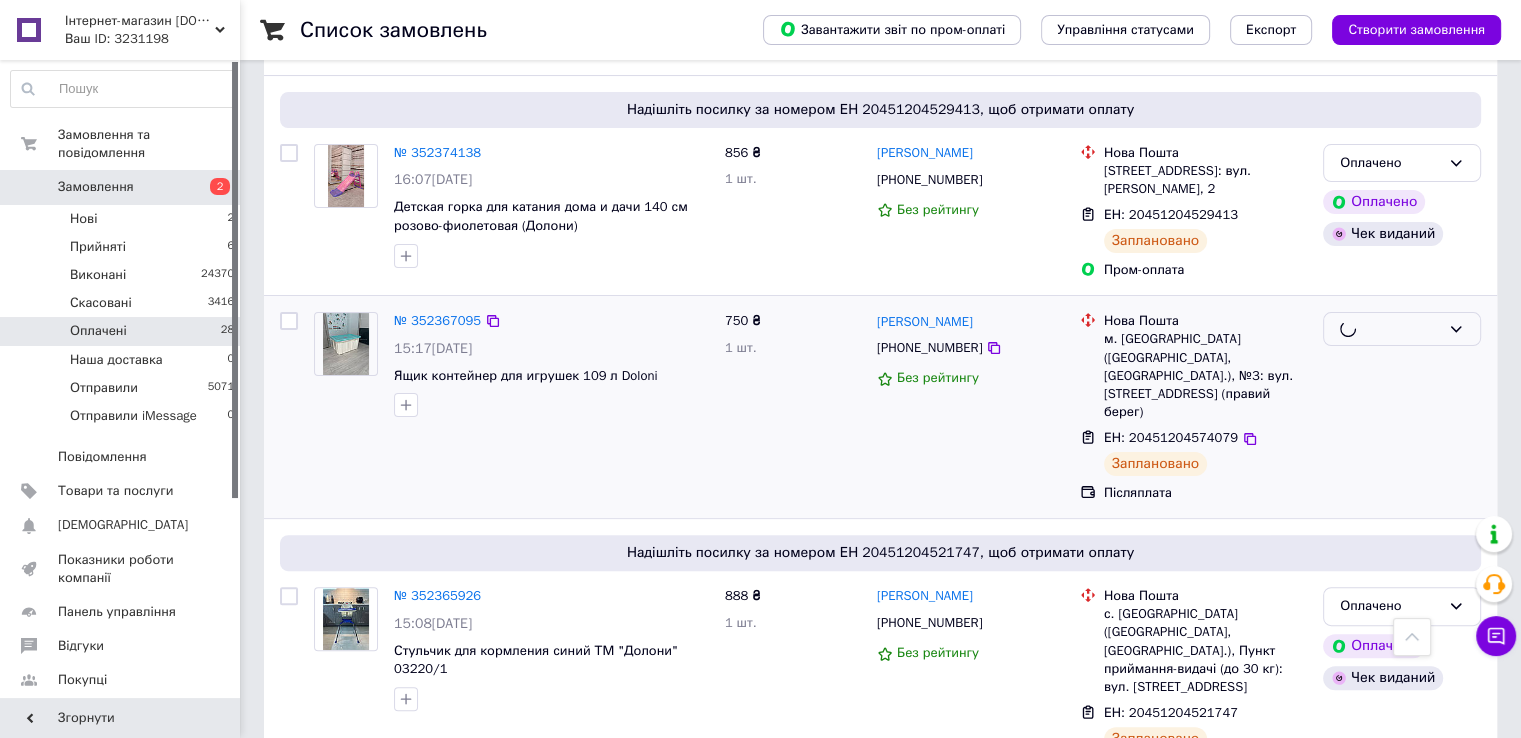 scroll, scrollTop: 216, scrollLeft: 0, axis: vertical 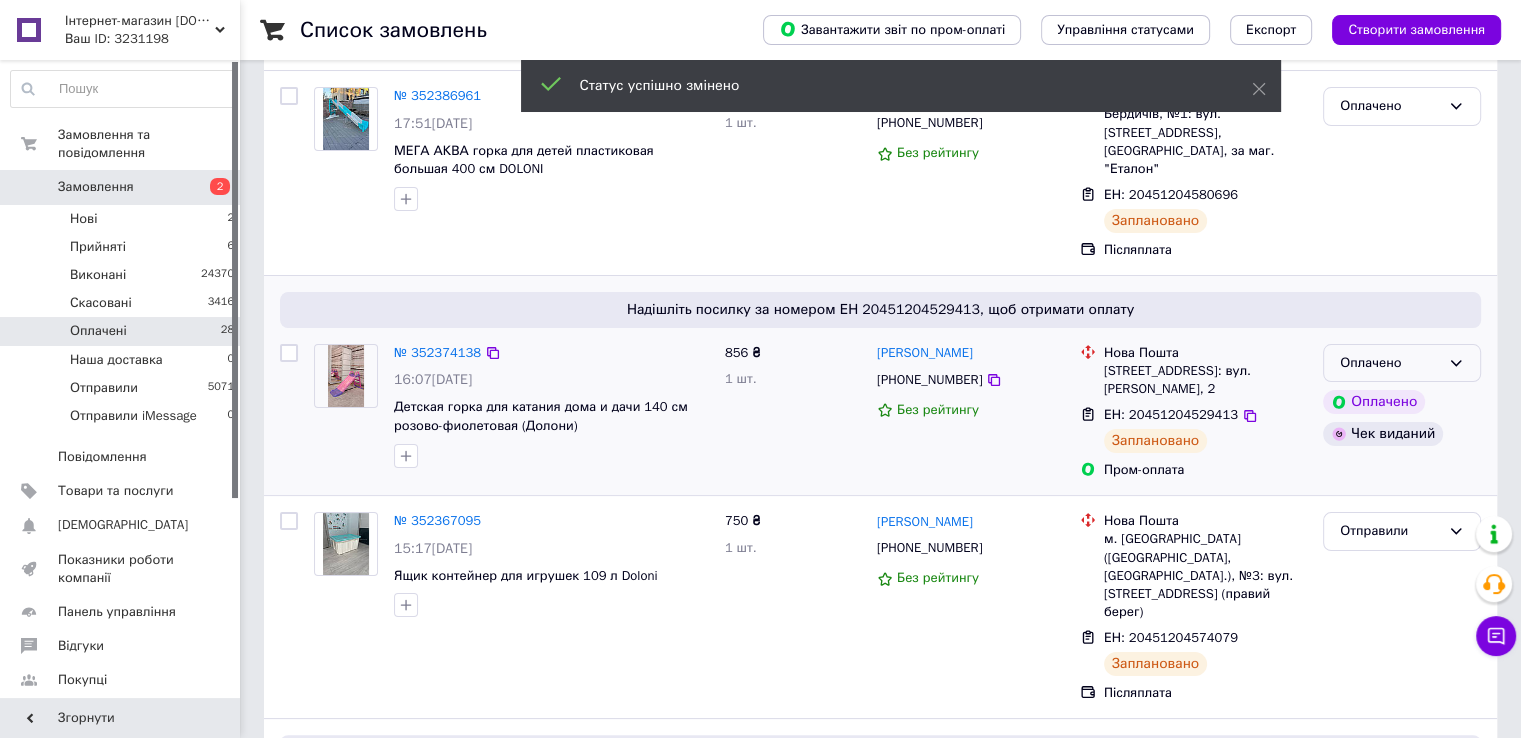 click on "Оплачено" at bounding box center [1390, 363] 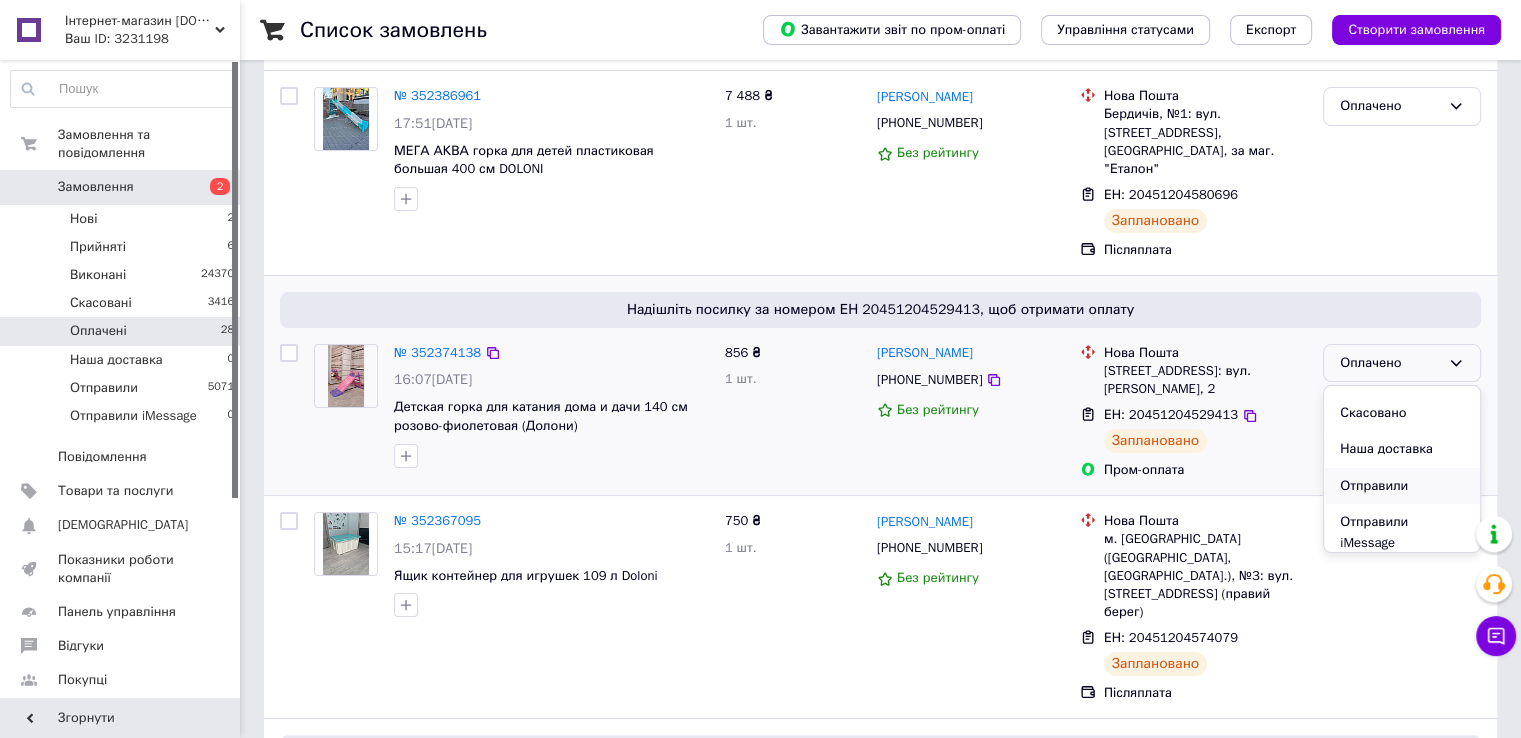 scroll, scrollTop: 74, scrollLeft: 0, axis: vertical 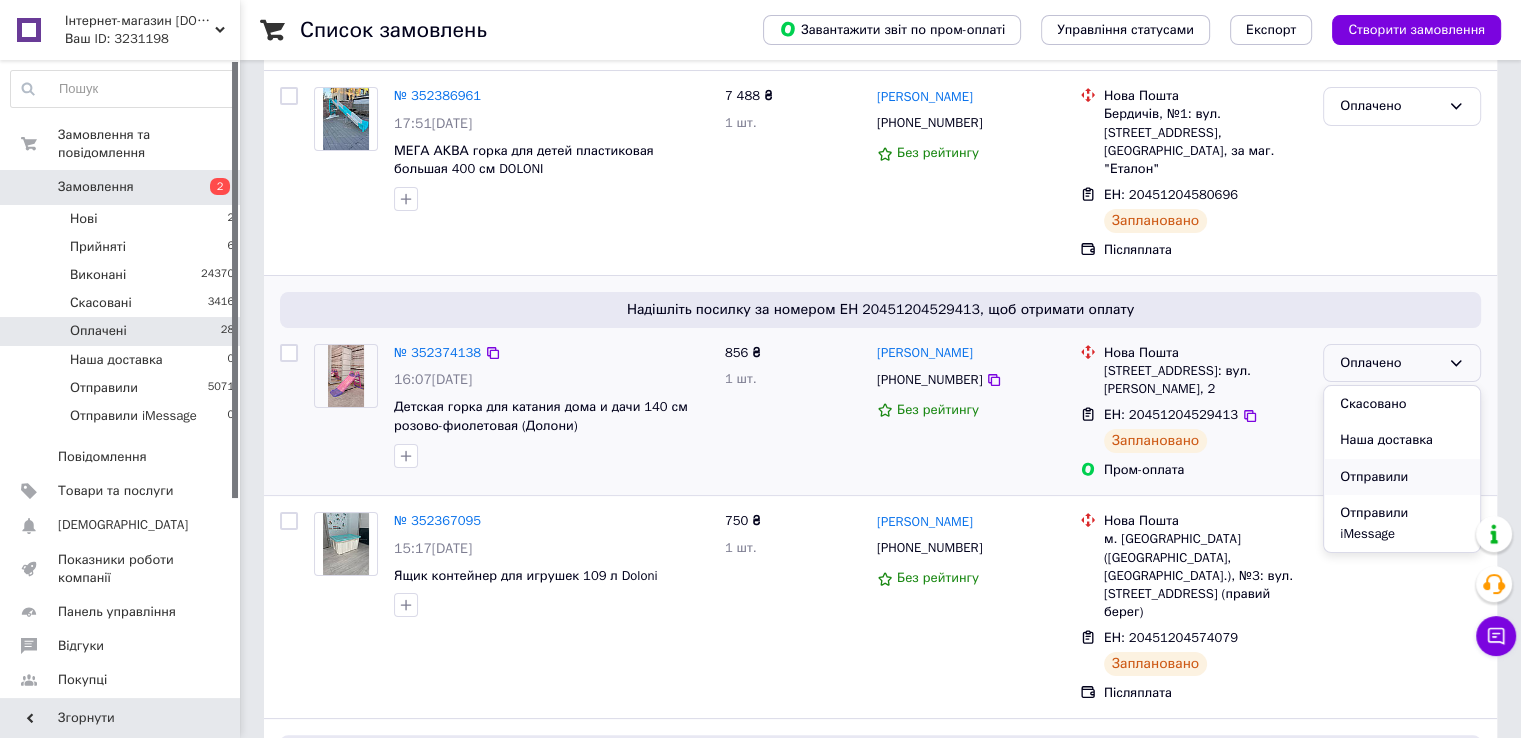 click on "Отправили" at bounding box center (1402, 477) 